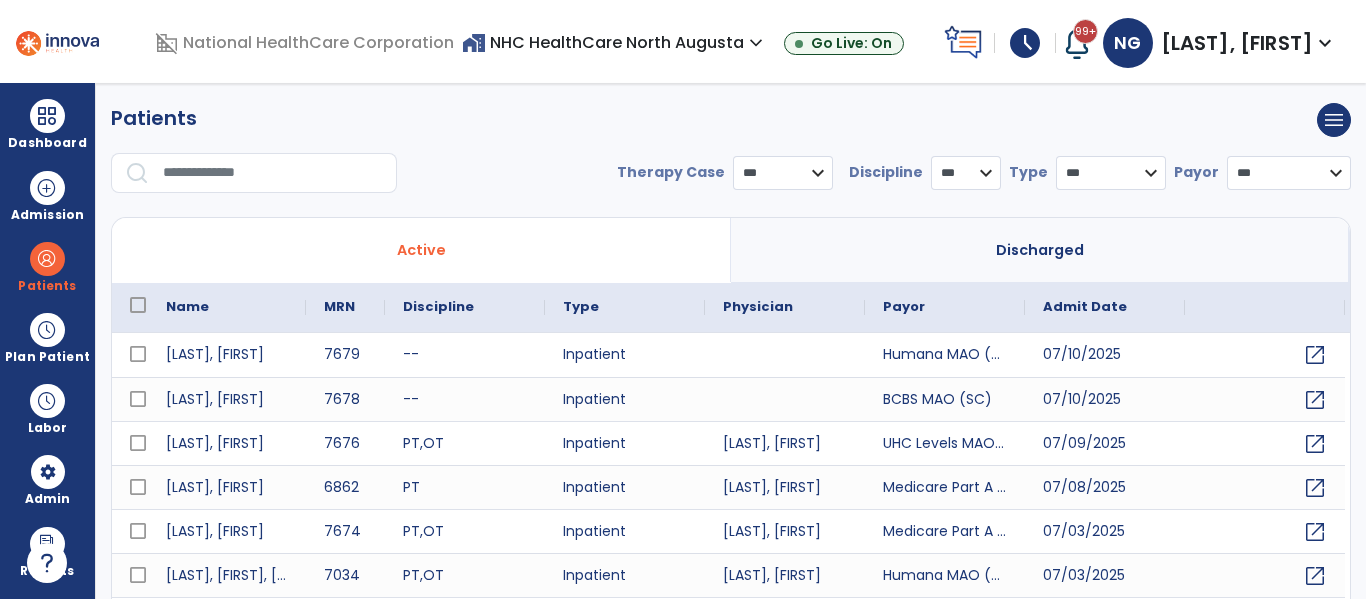 scroll, scrollTop: 0, scrollLeft: 0, axis: both 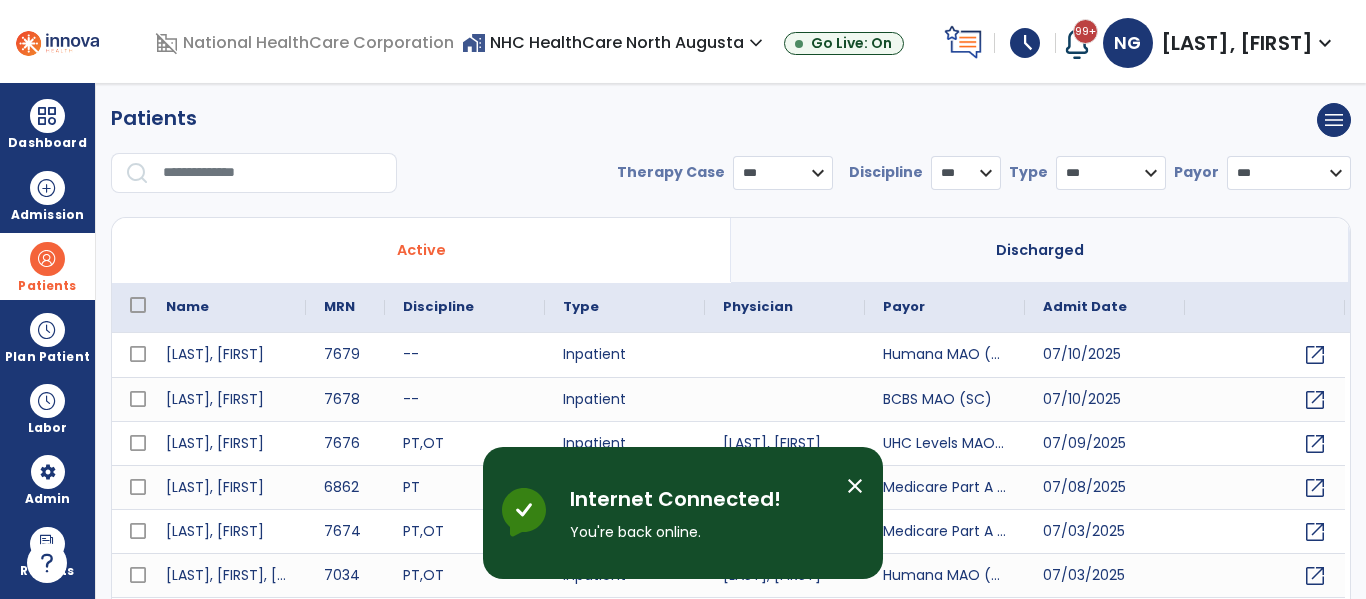 click on "Patients" at bounding box center [47, 286] 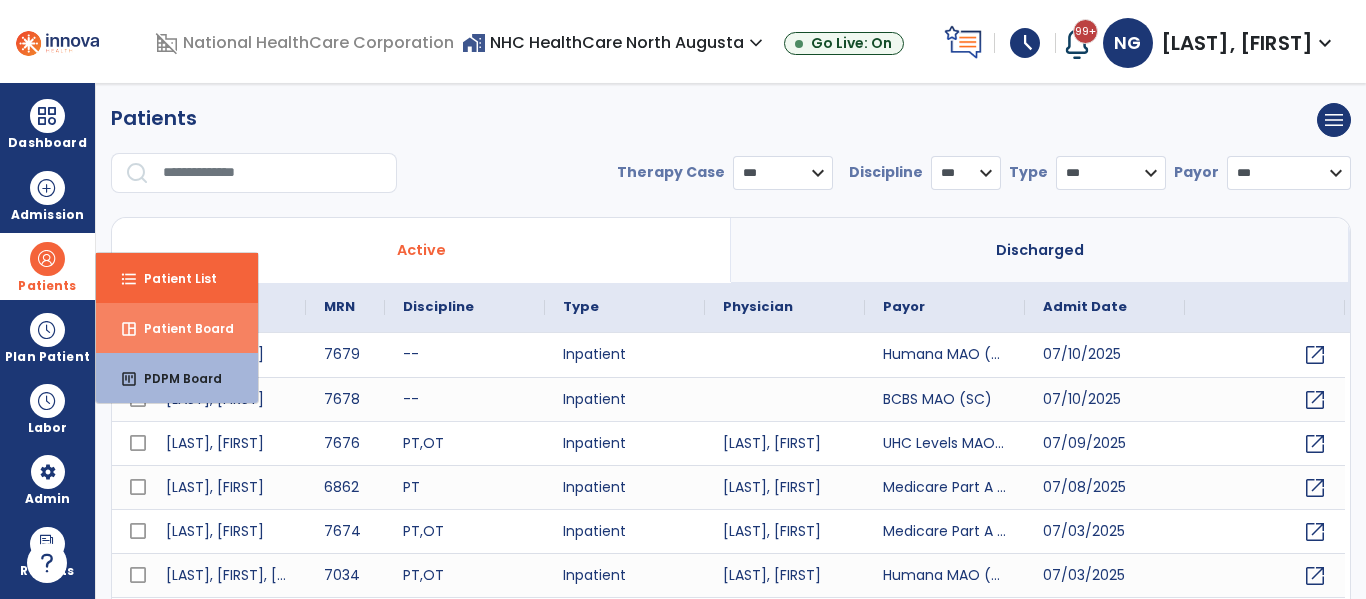 click on "space_dashboard  Patient Board" at bounding box center [177, 328] 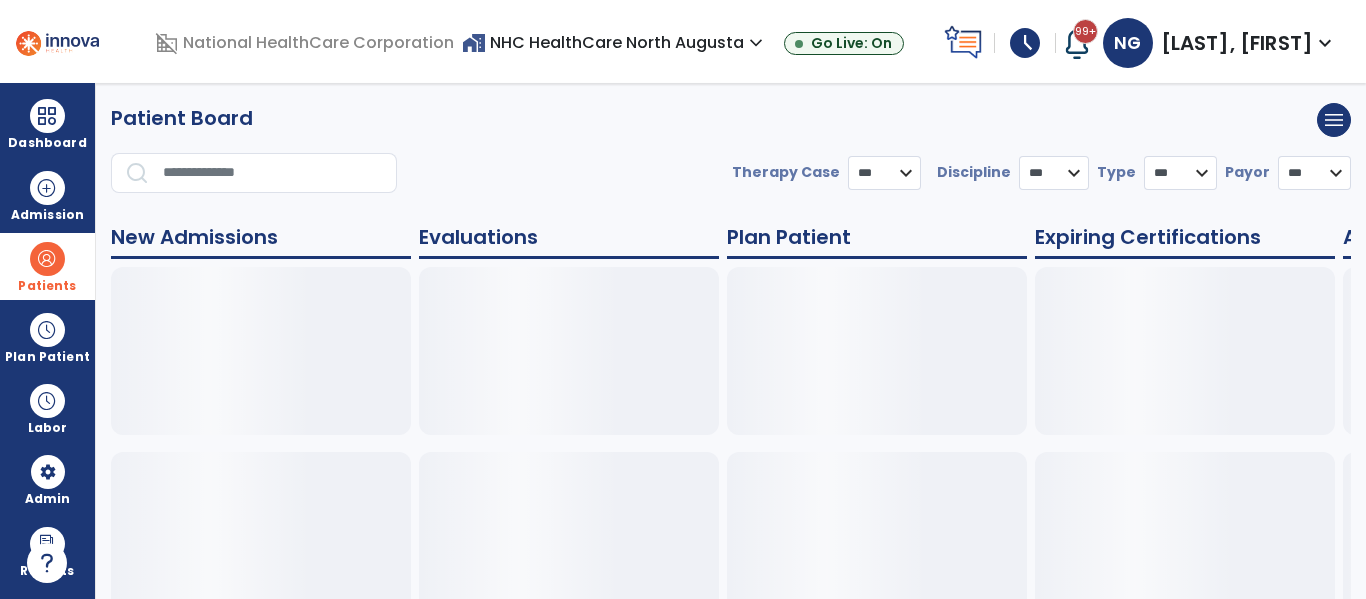 select on "***" 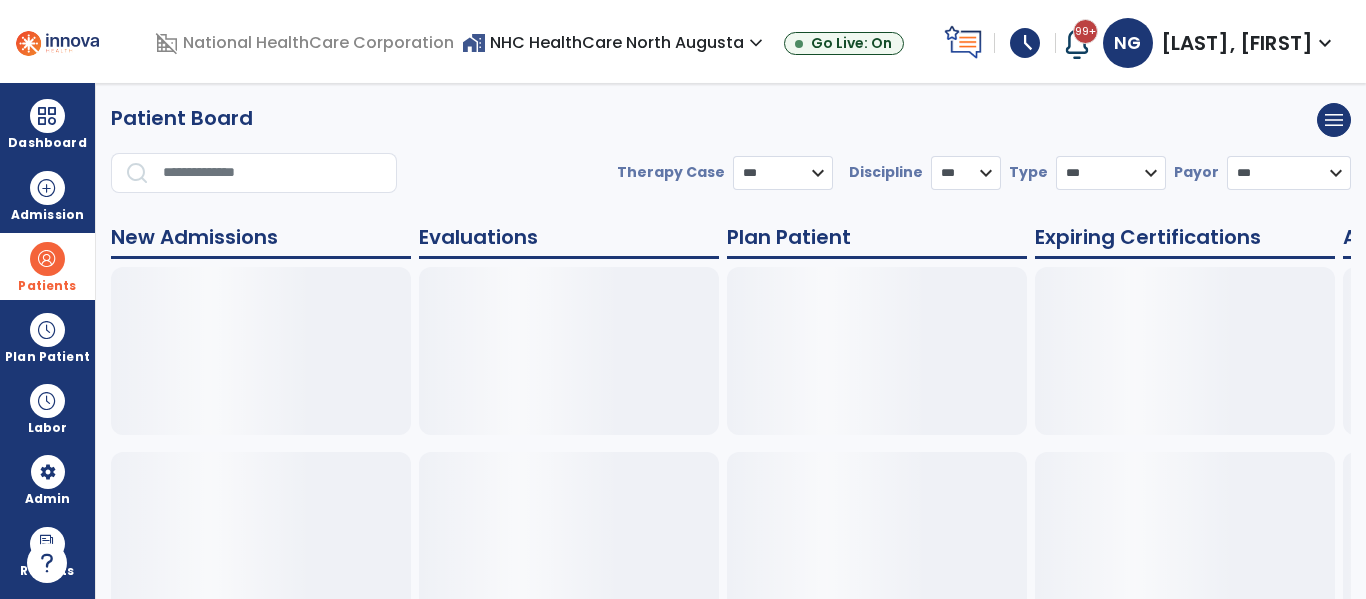 click at bounding box center (47, 259) 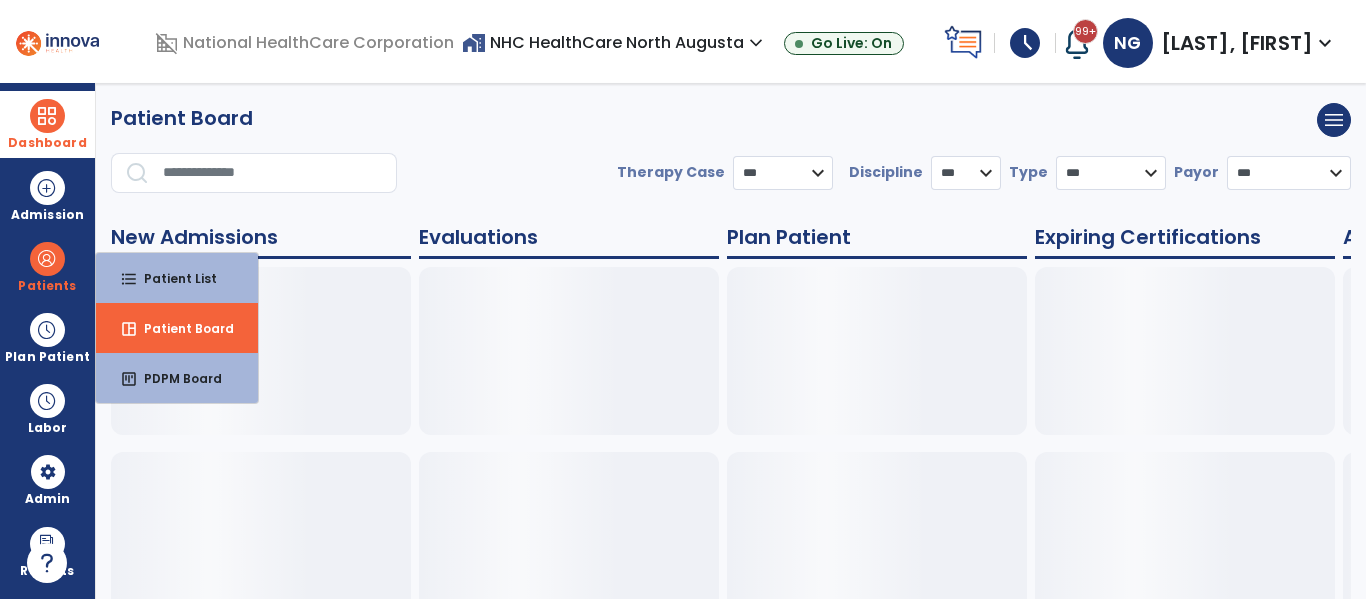 click at bounding box center (47, 116) 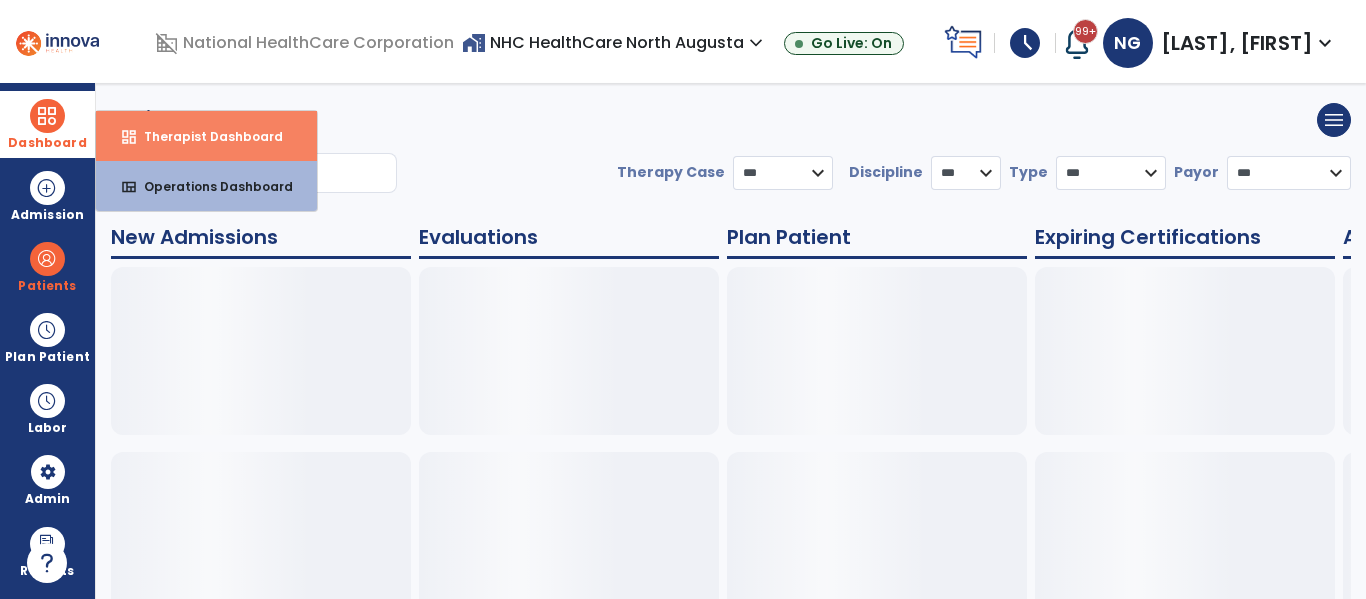 click on "dashboard  Therapist Dashboard" at bounding box center [206, 136] 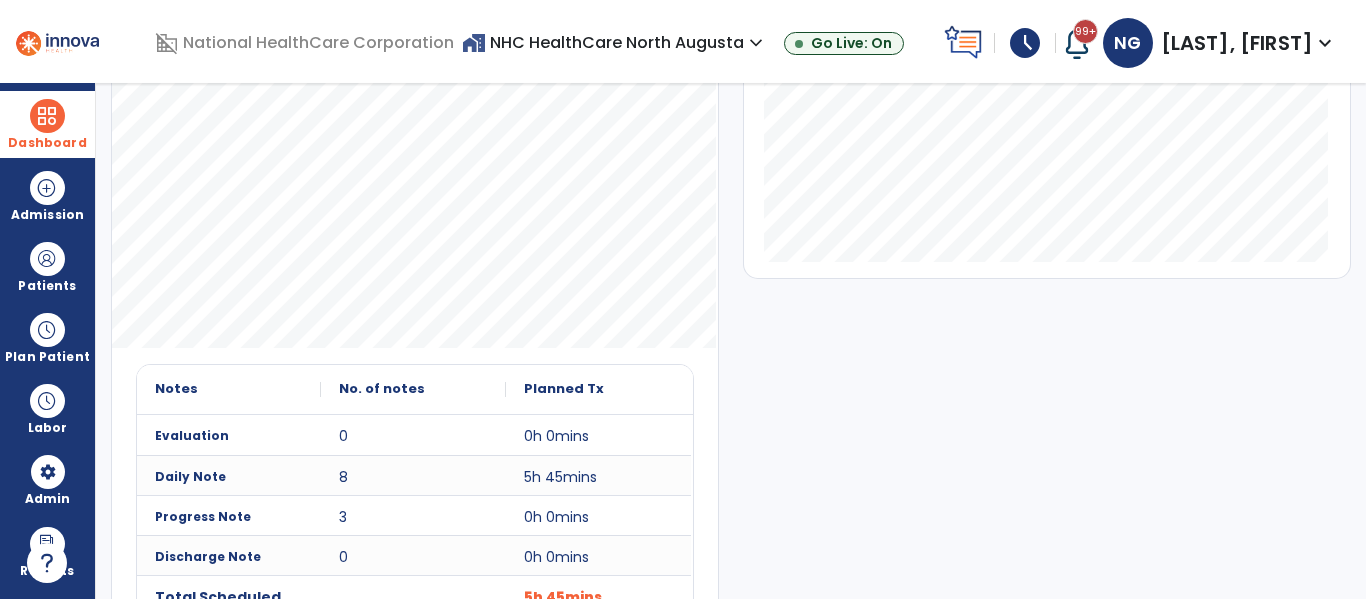 scroll, scrollTop: 0, scrollLeft: 0, axis: both 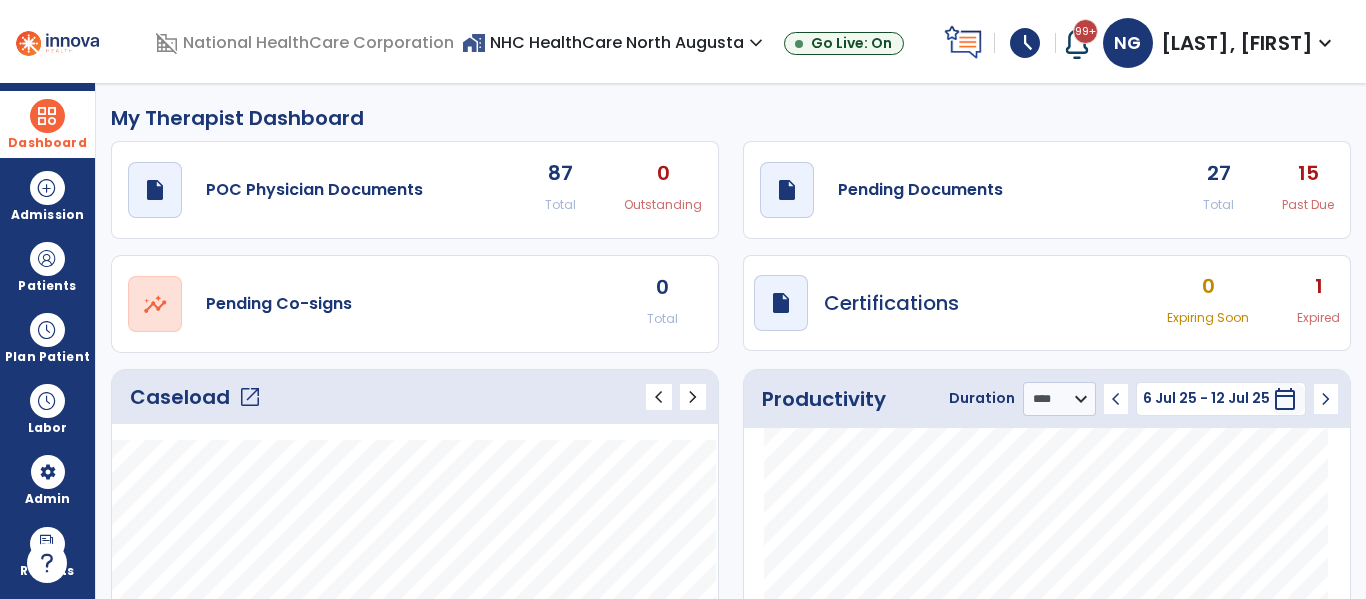 click on "Total" 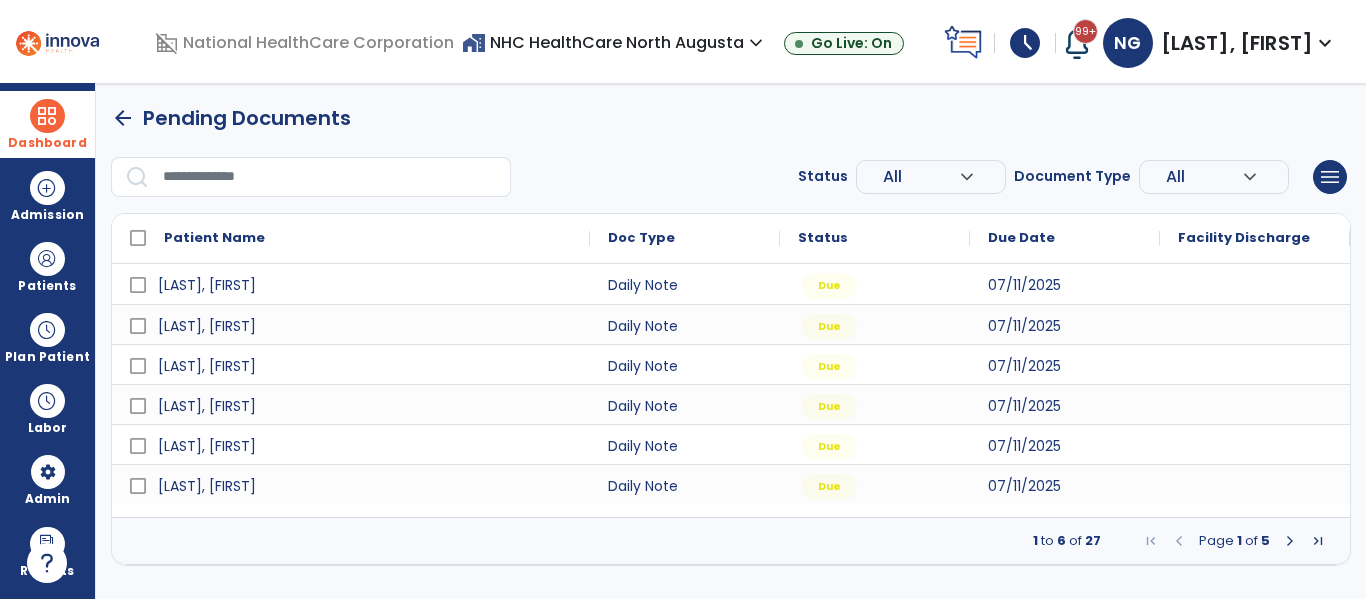 click at bounding box center [1290, 541] 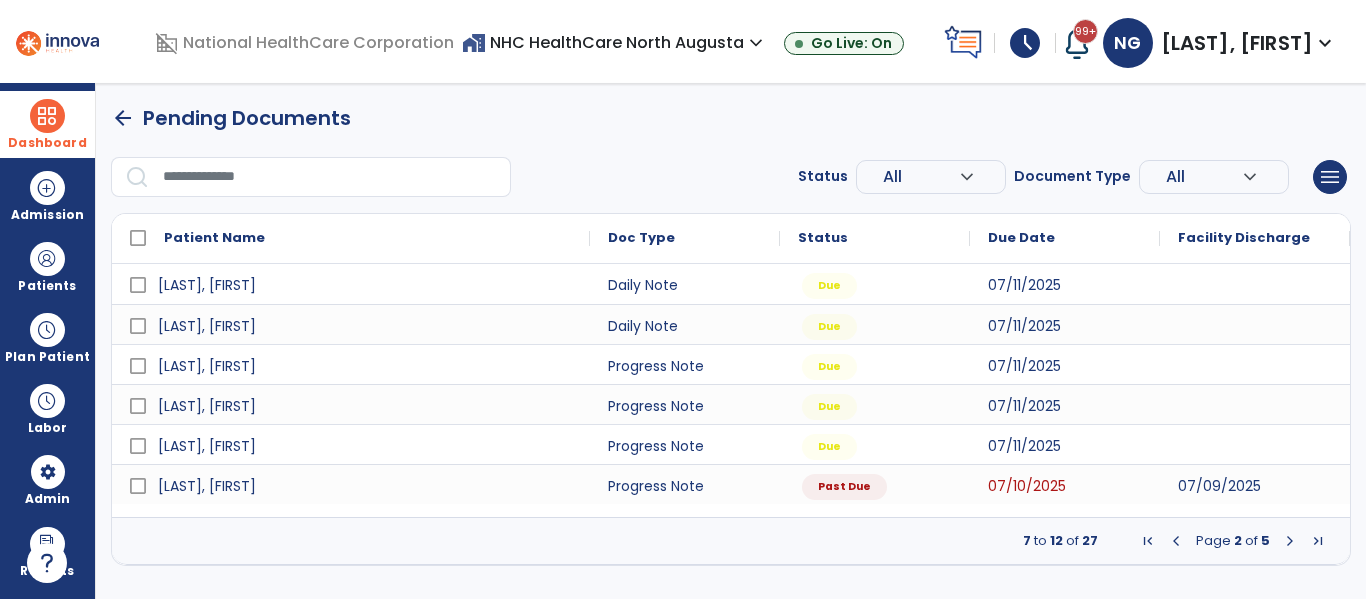 click at bounding box center (1290, 541) 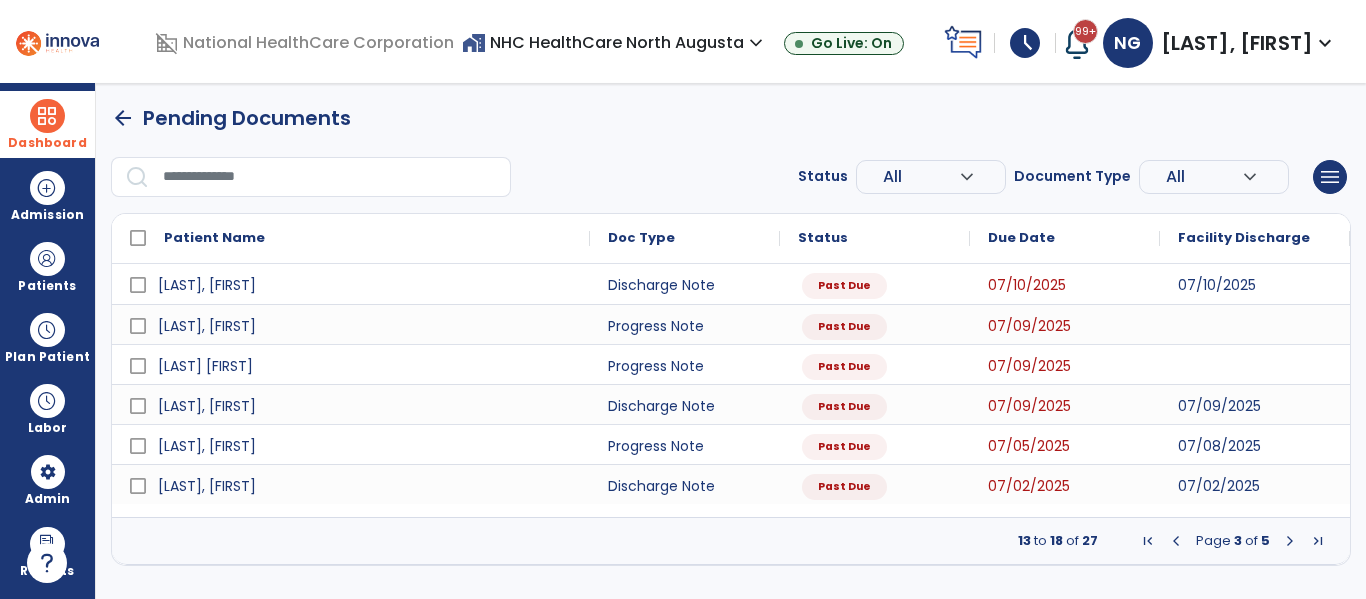 click at bounding box center (1290, 541) 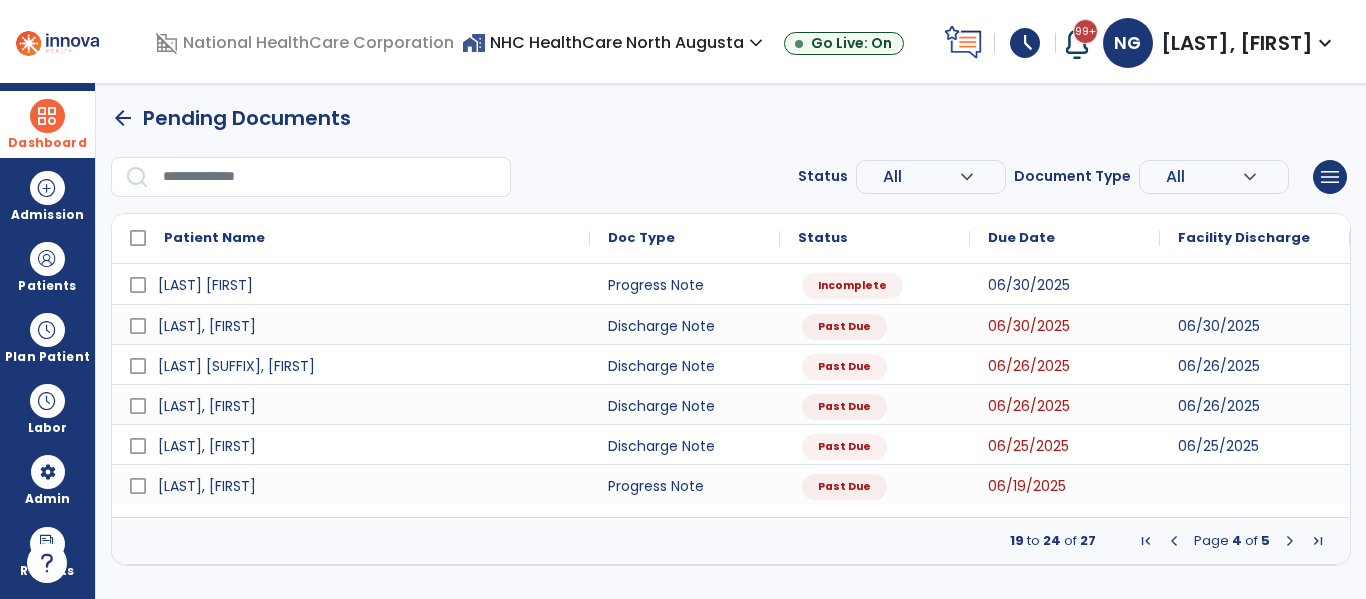 click at bounding box center [1290, 541] 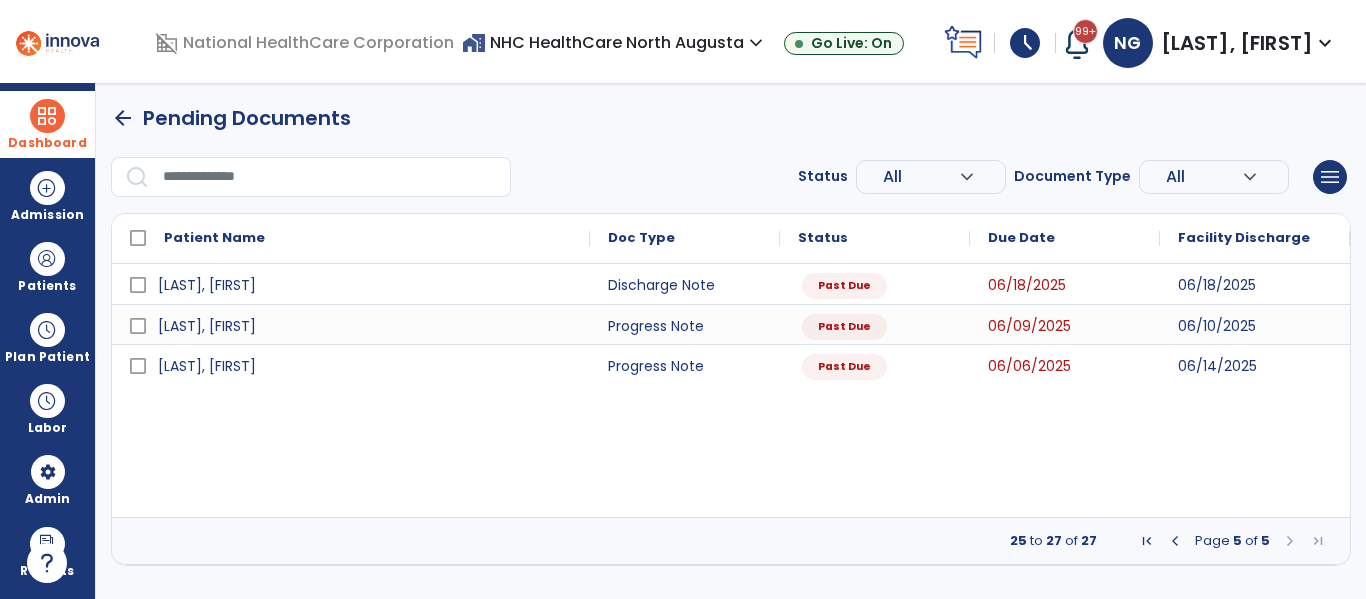 click at bounding box center (1175, 541) 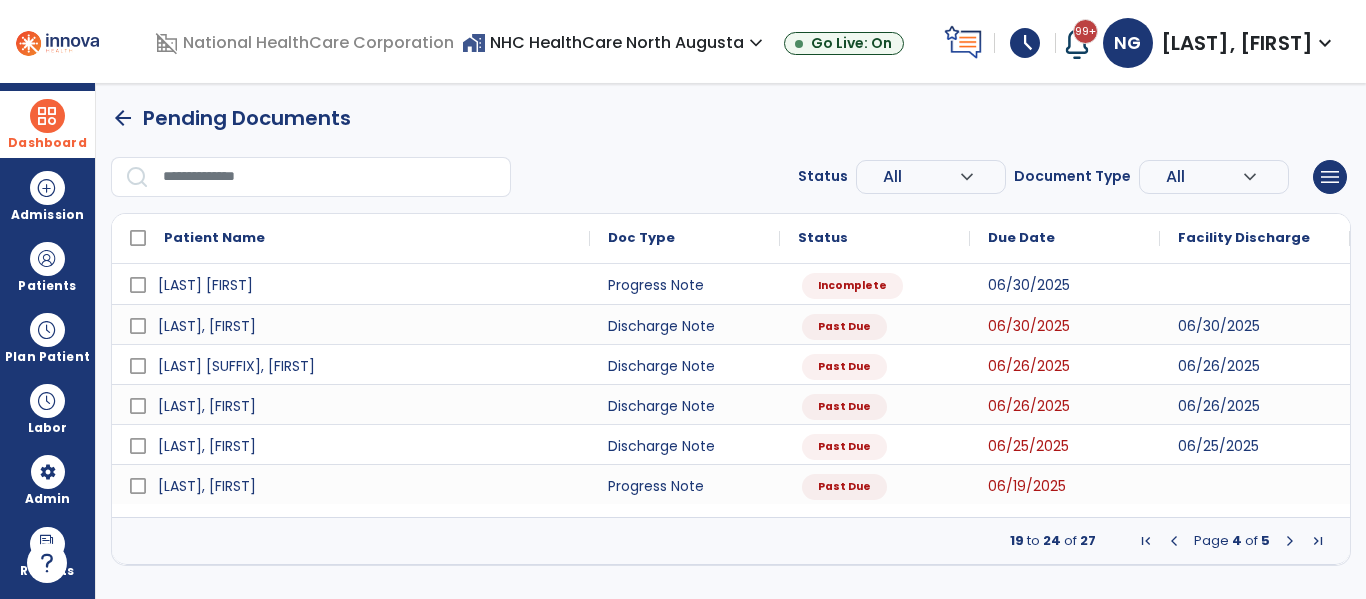 click at bounding box center (1174, 541) 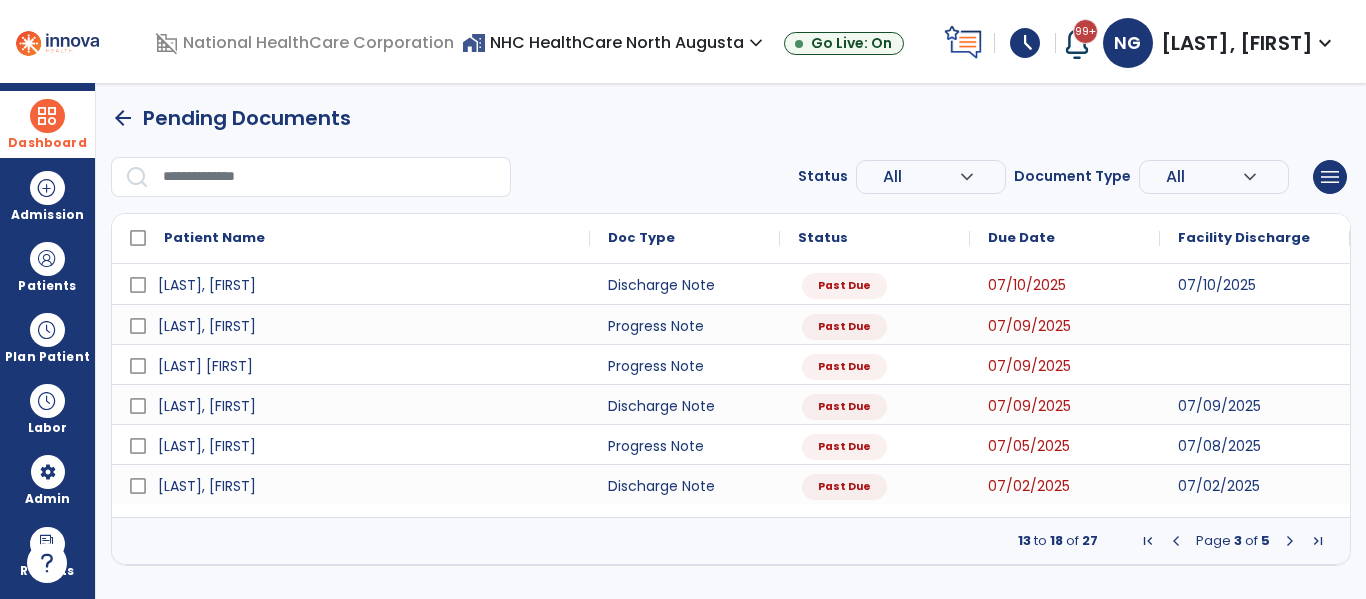 click at bounding box center [1176, 541] 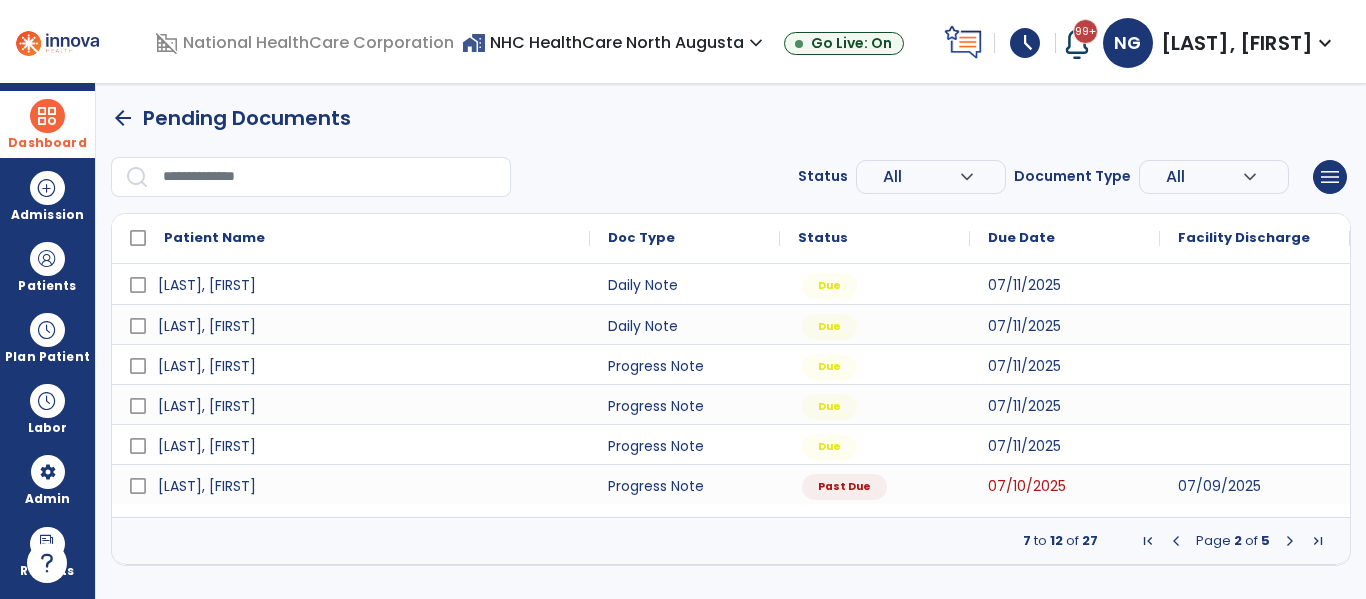 click at bounding box center (1290, 541) 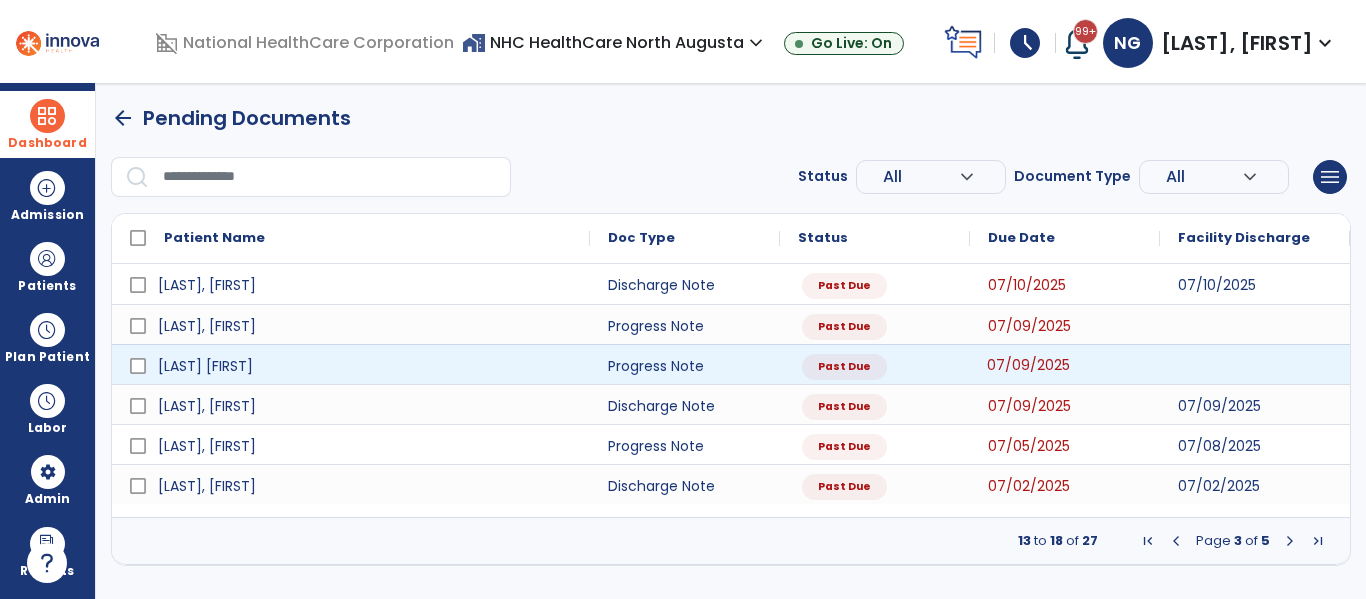 click on "07/09/2025" at bounding box center [1028, 365] 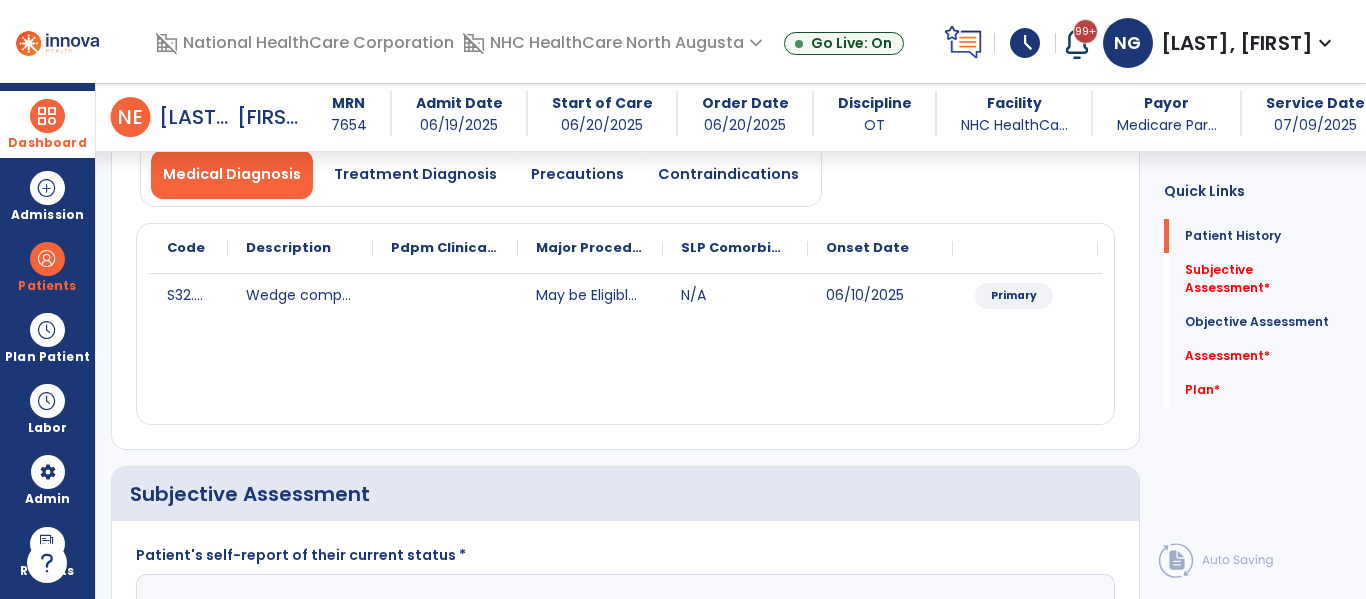 scroll, scrollTop: 326, scrollLeft: 0, axis: vertical 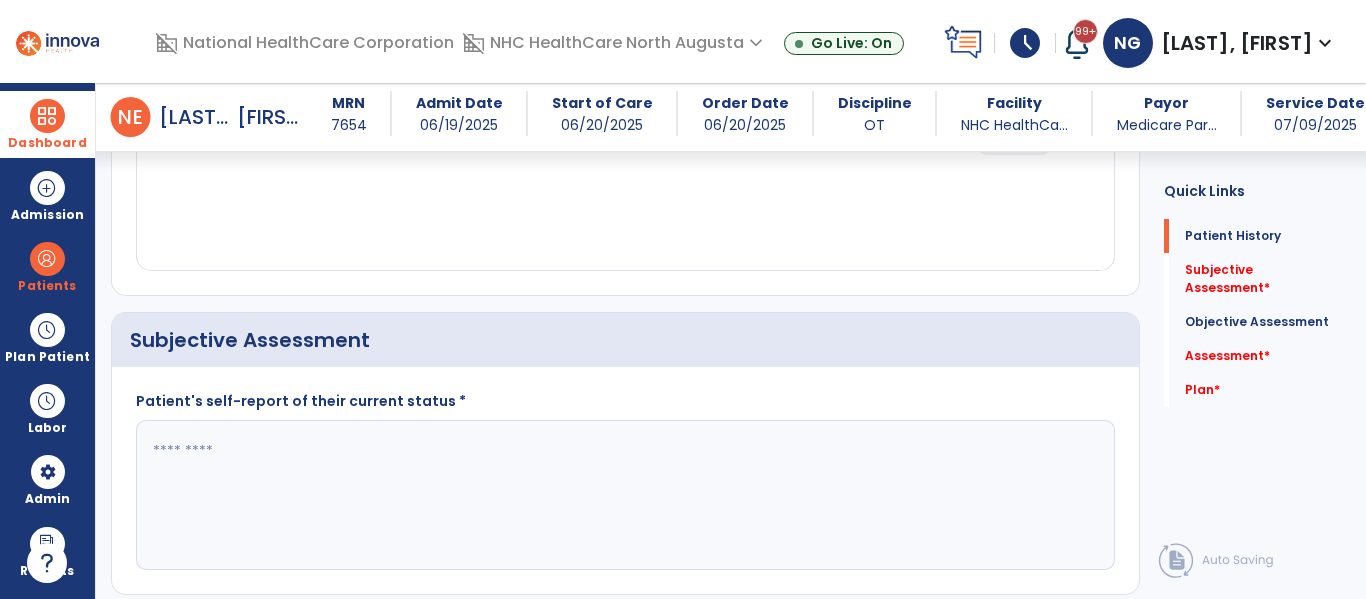 click 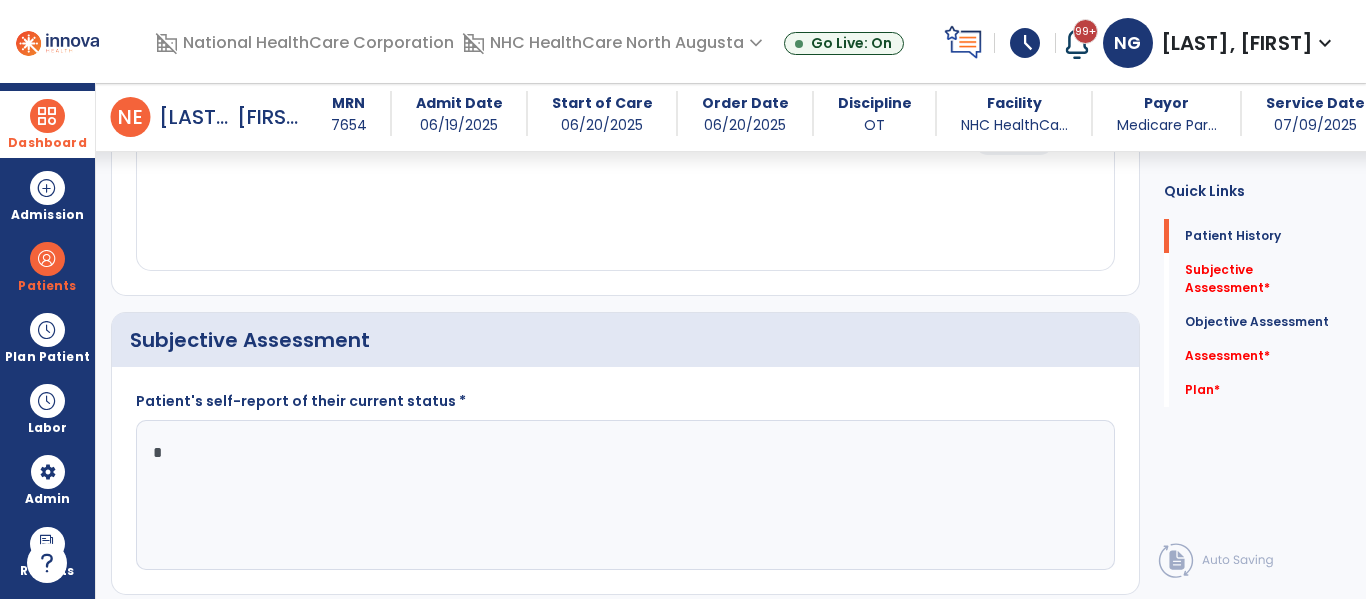click 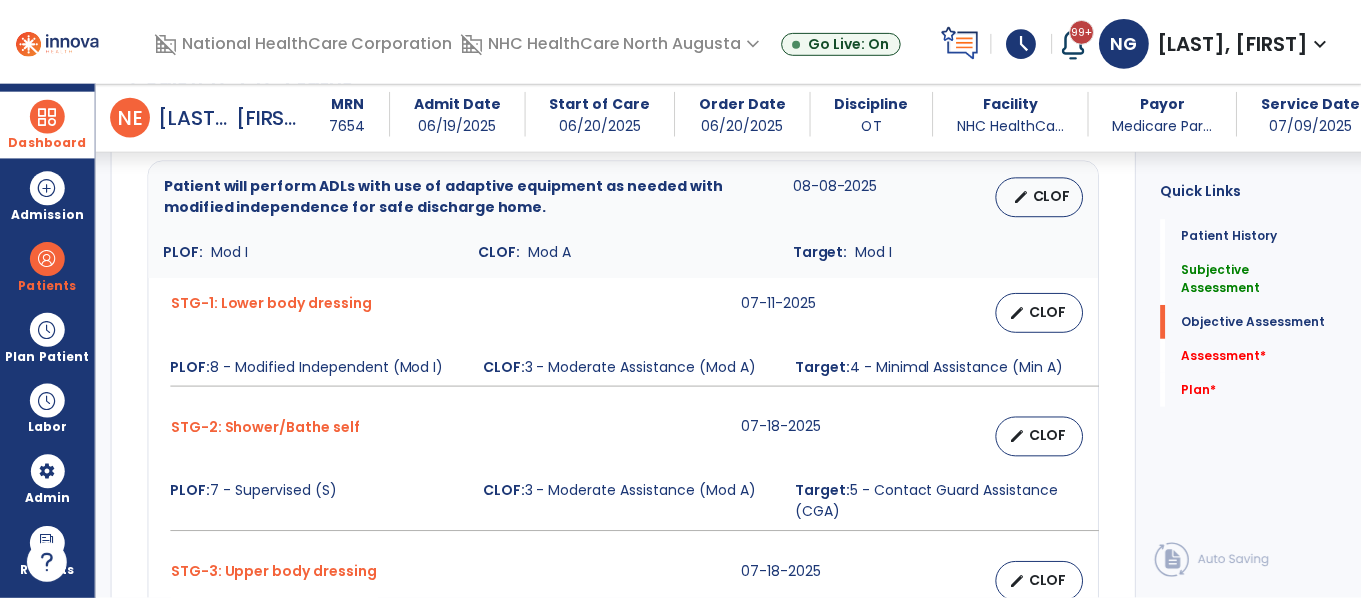 scroll, scrollTop: 879, scrollLeft: 0, axis: vertical 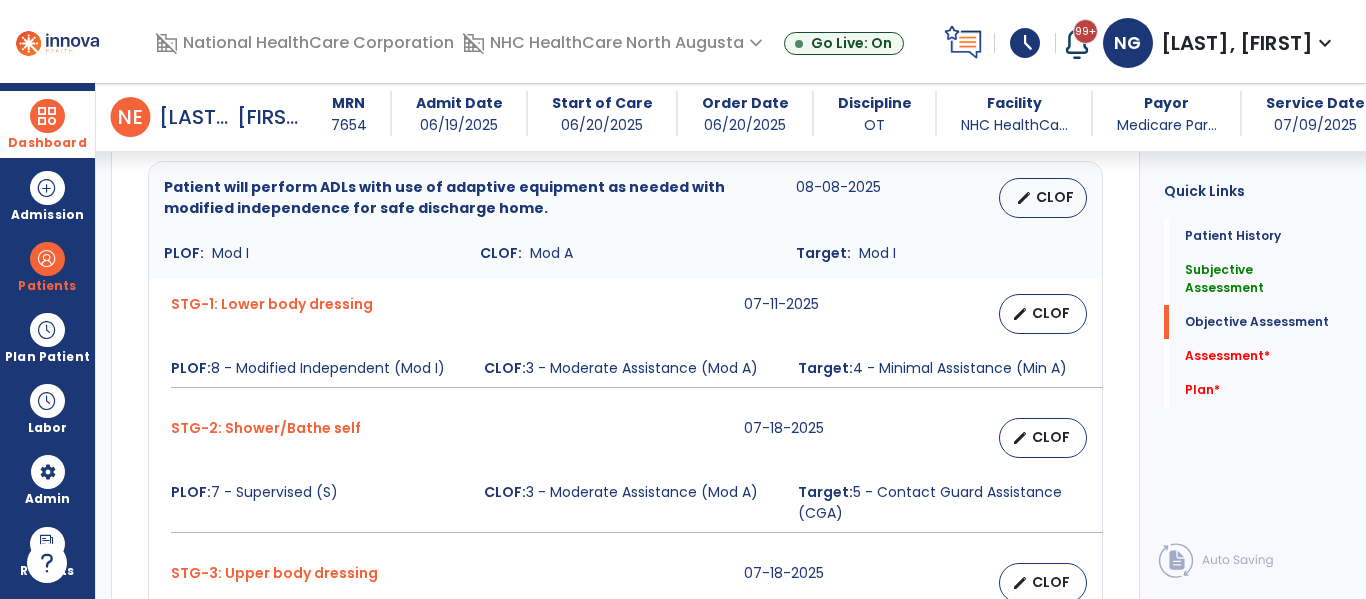 type on "**********" 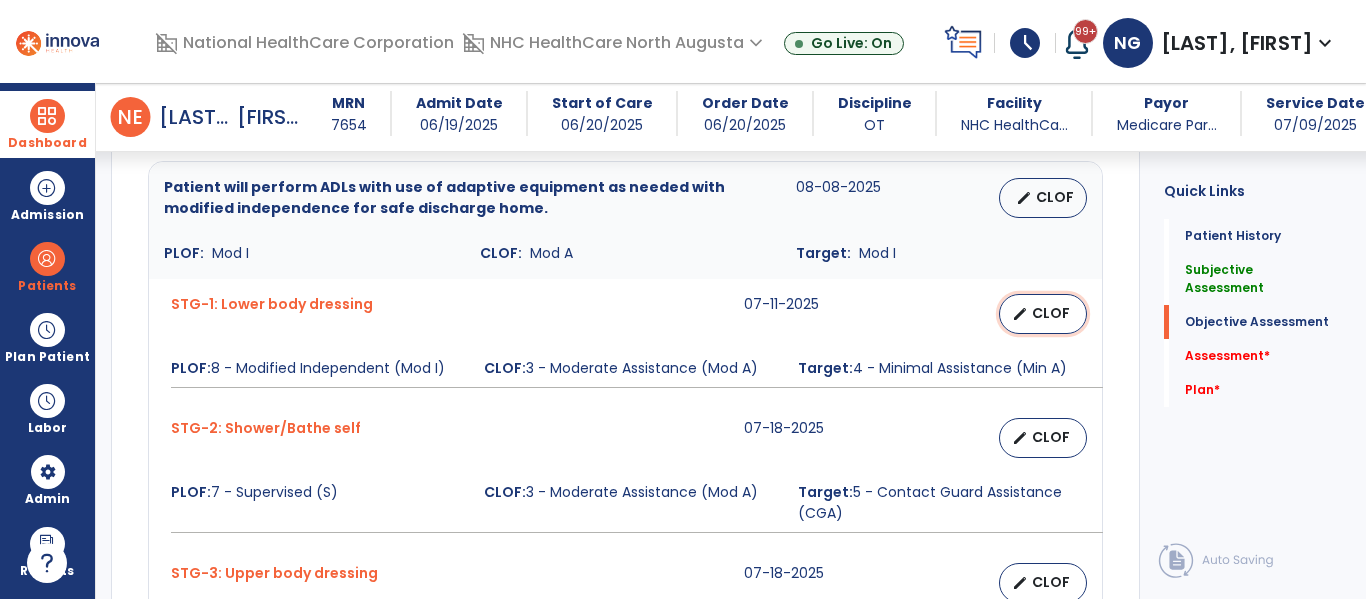 click on "edit   CLOF" at bounding box center [1043, 314] 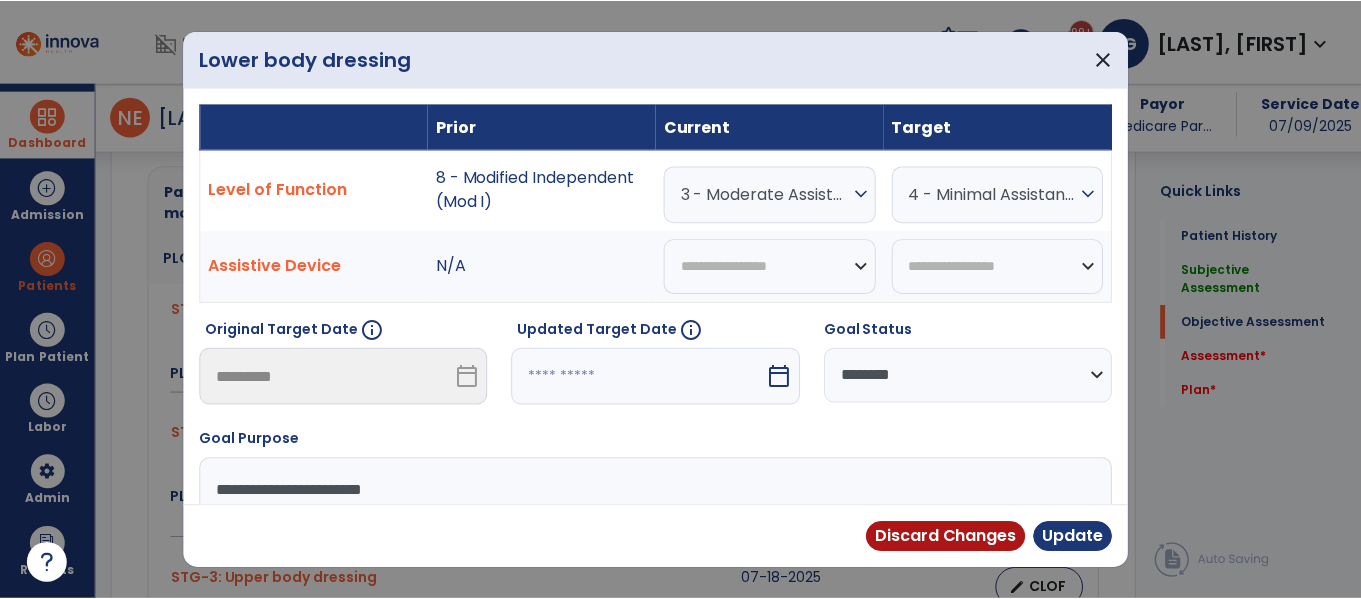 scroll, scrollTop: 879, scrollLeft: 0, axis: vertical 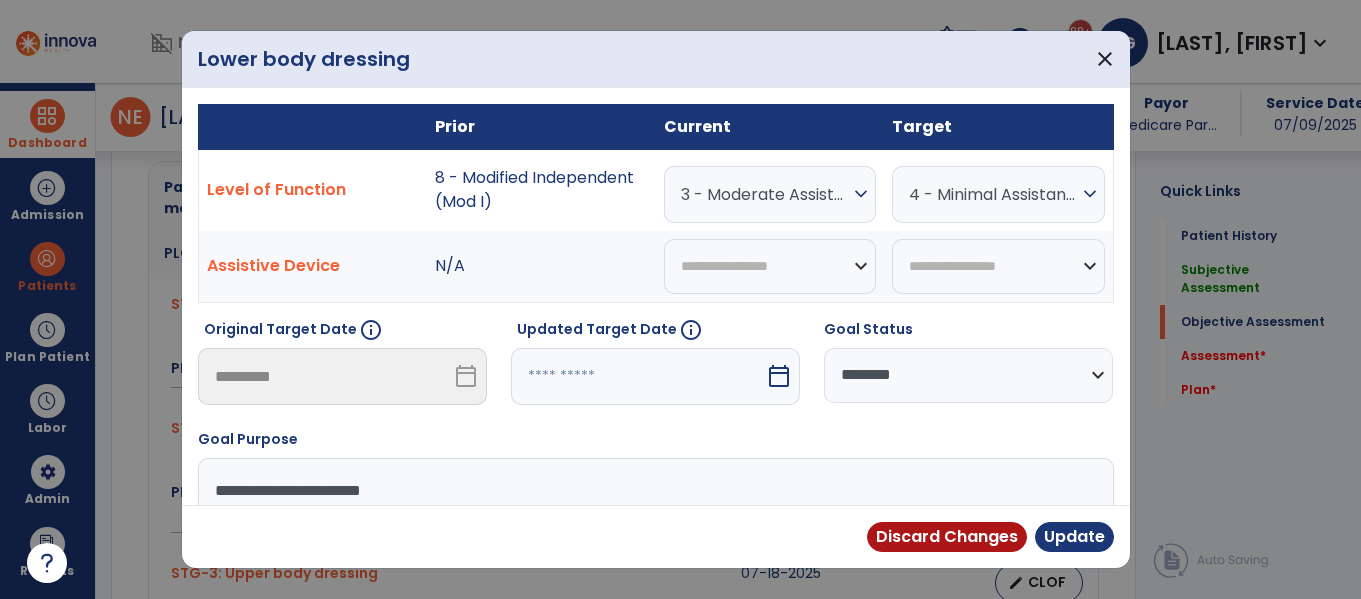 click at bounding box center (638, 376) 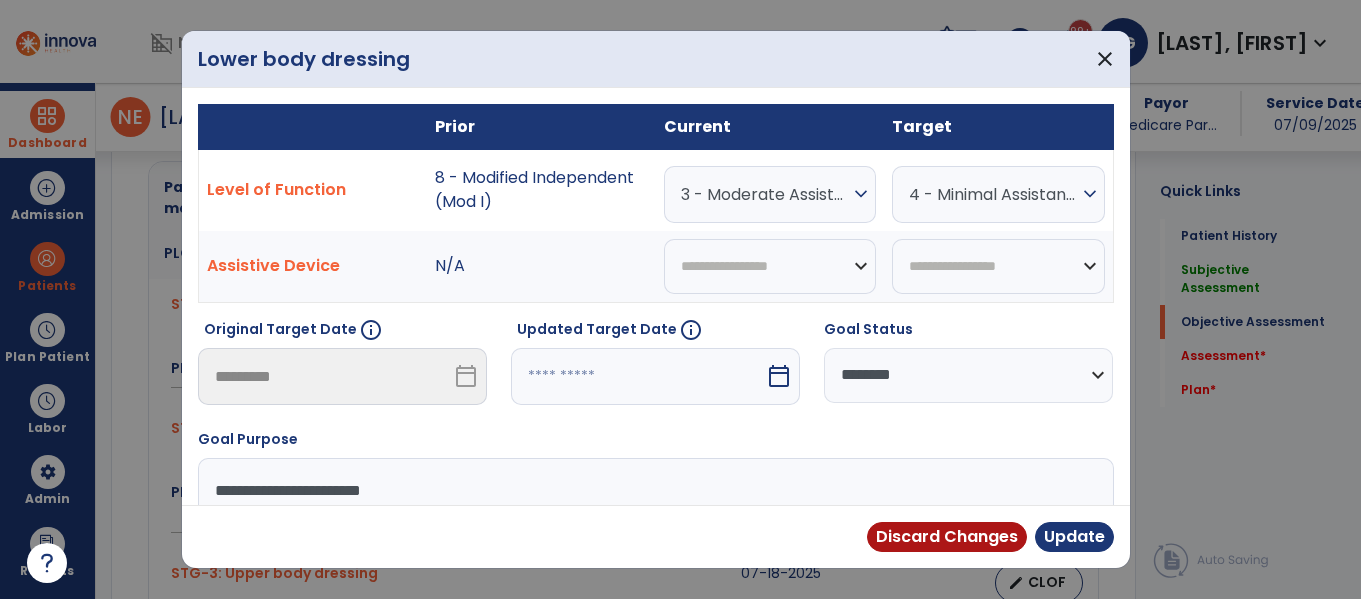 select on "*" 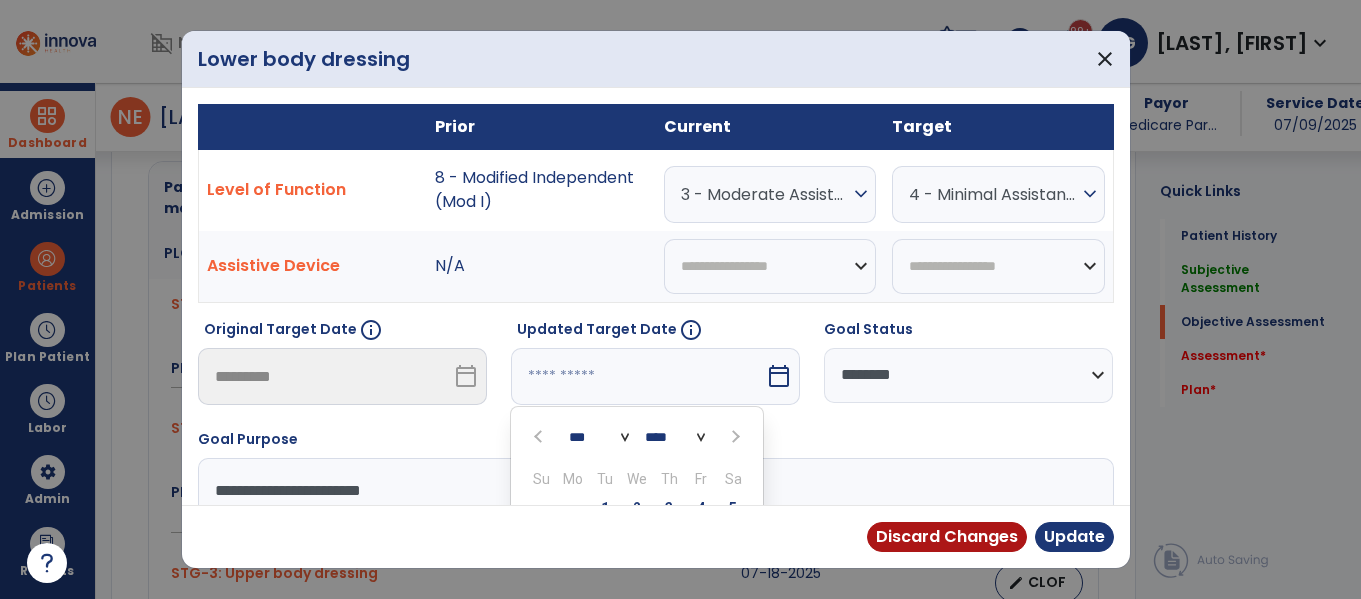 scroll, scrollTop: 197, scrollLeft: 0, axis: vertical 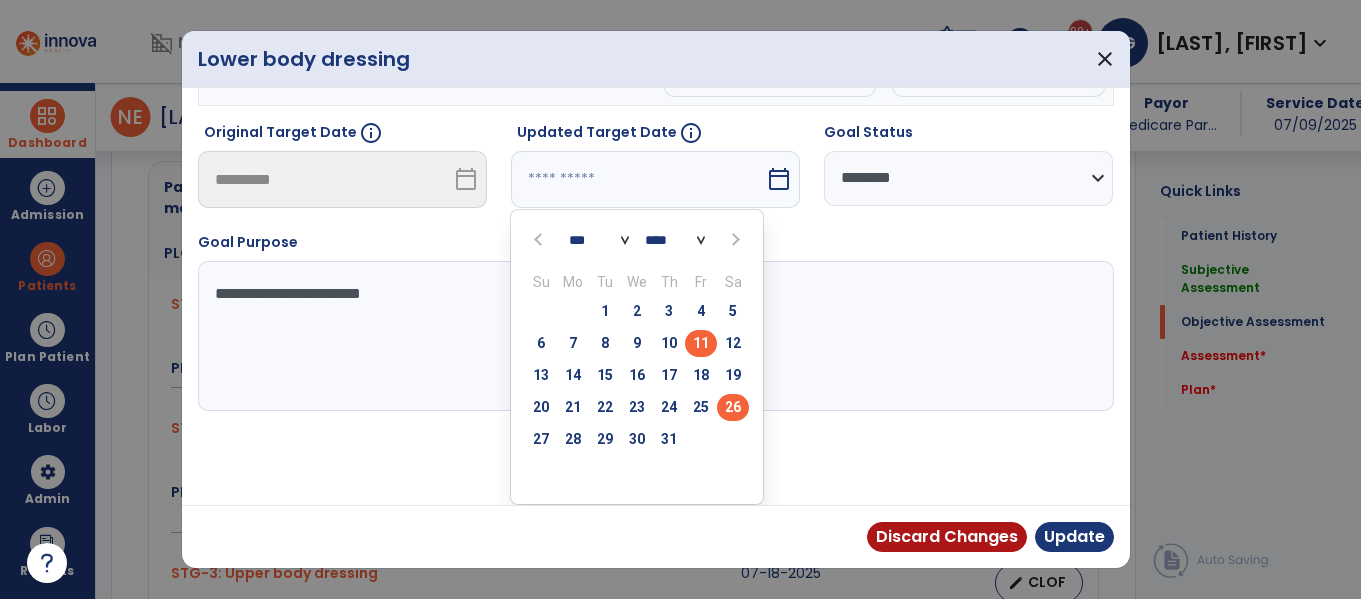 click on "26" at bounding box center [733, 407] 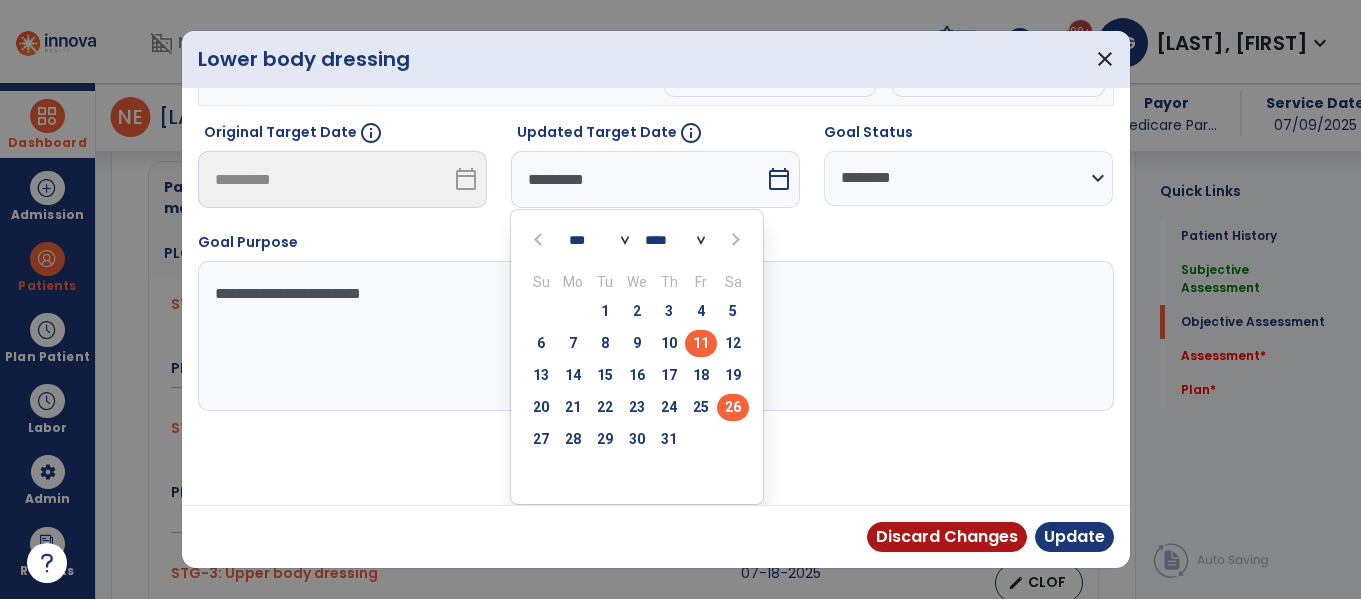 scroll, scrollTop: 119, scrollLeft: 0, axis: vertical 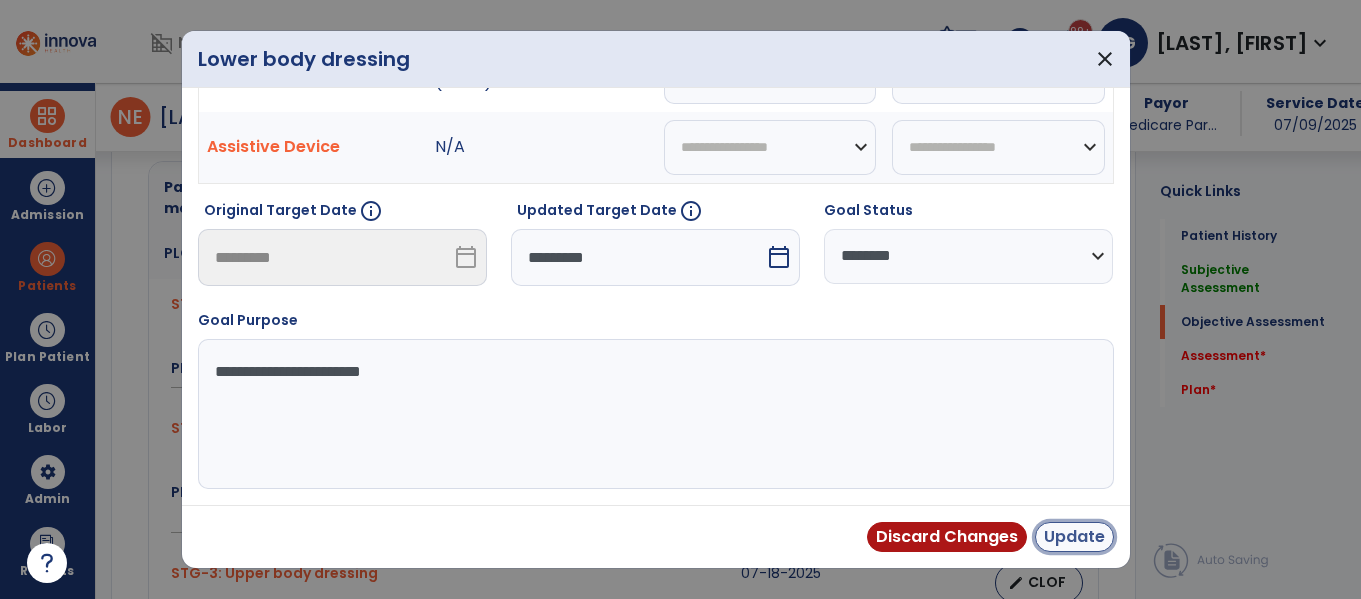 click on "Update" at bounding box center (1074, 537) 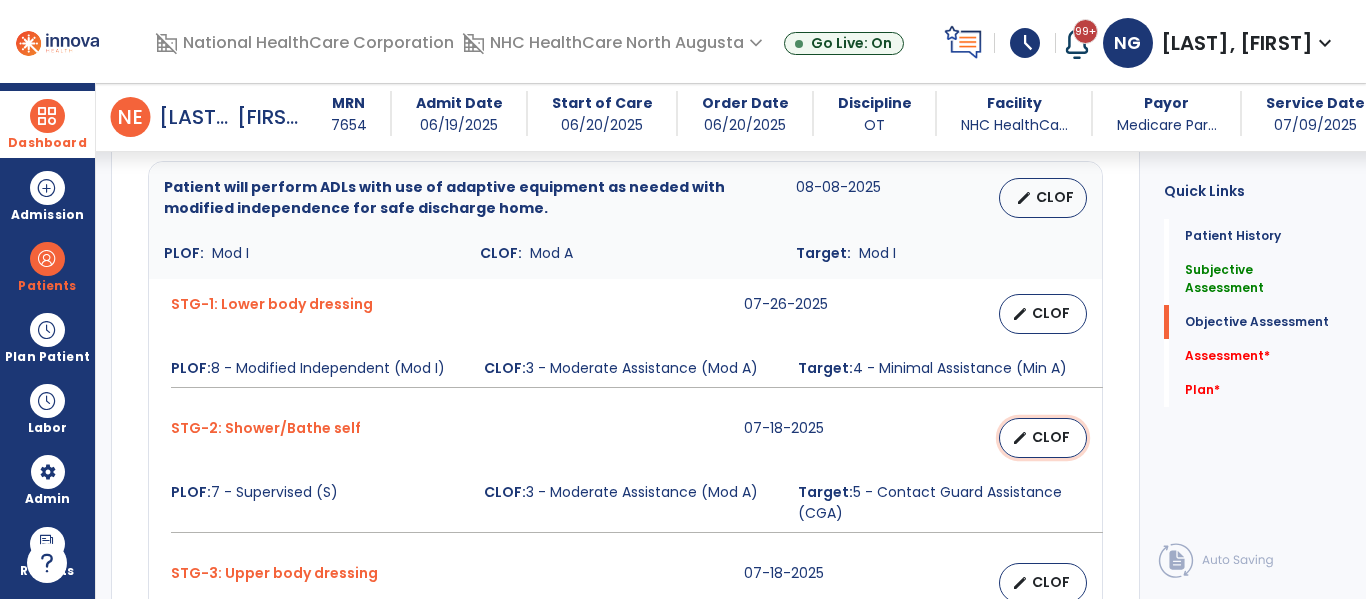 click on "CLOF" at bounding box center [1051, 437] 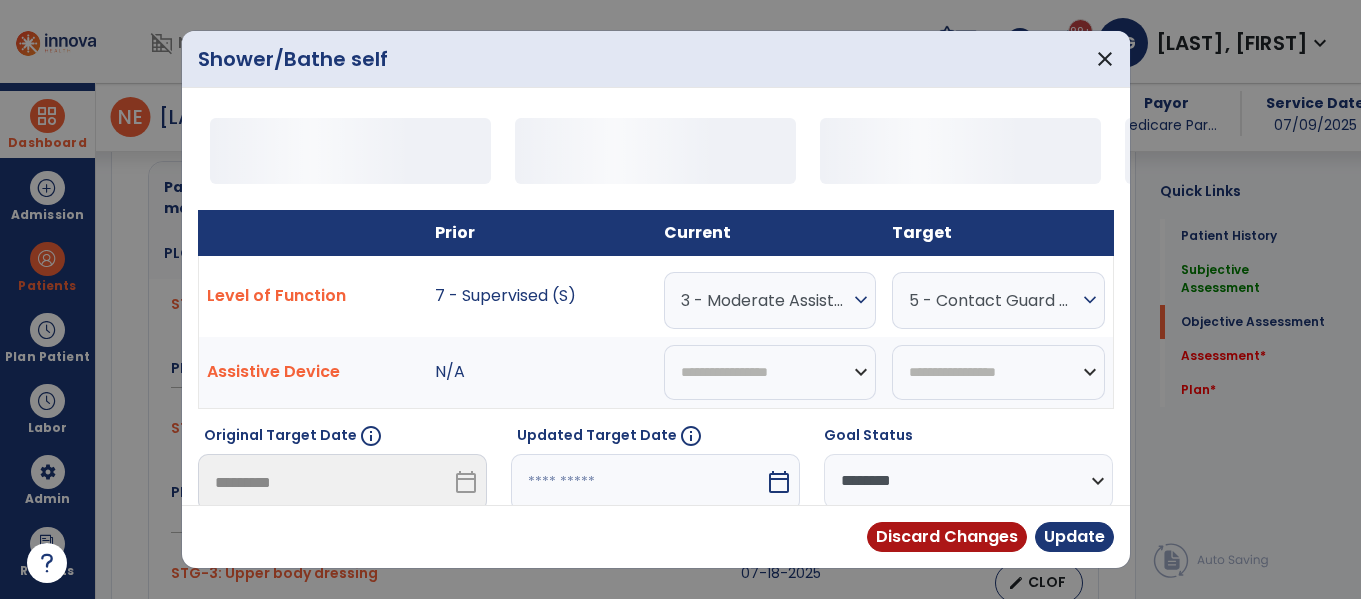 scroll, scrollTop: 879, scrollLeft: 0, axis: vertical 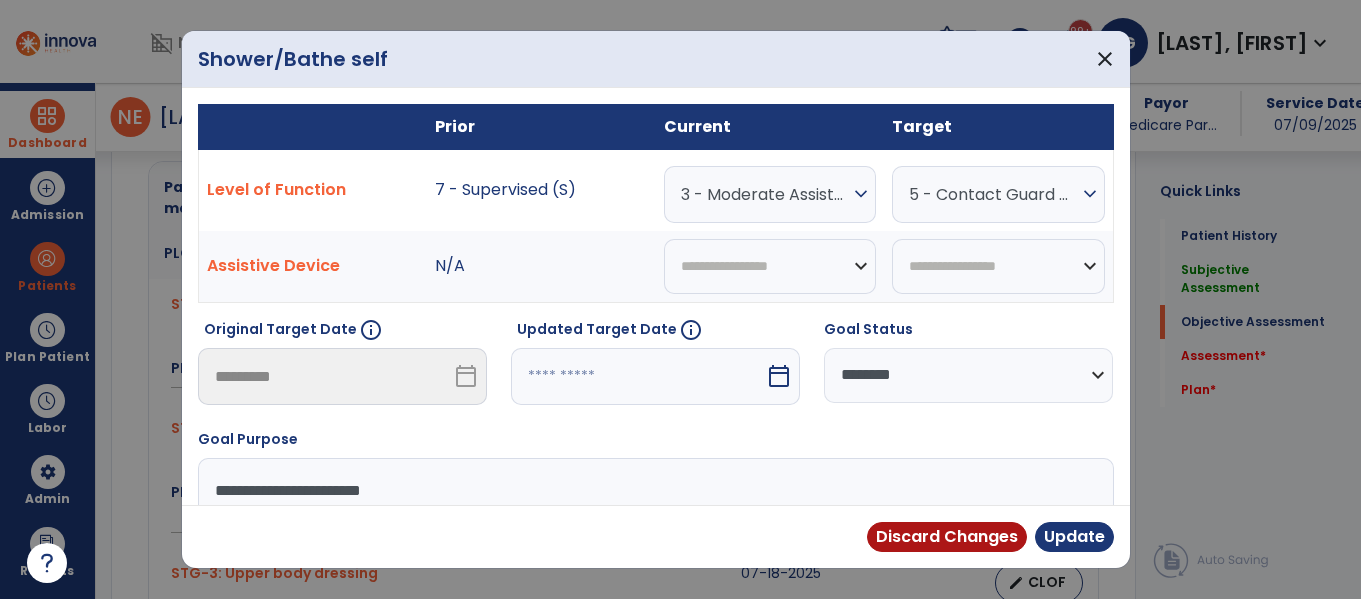 click on "calendar_today" at bounding box center [779, 376] 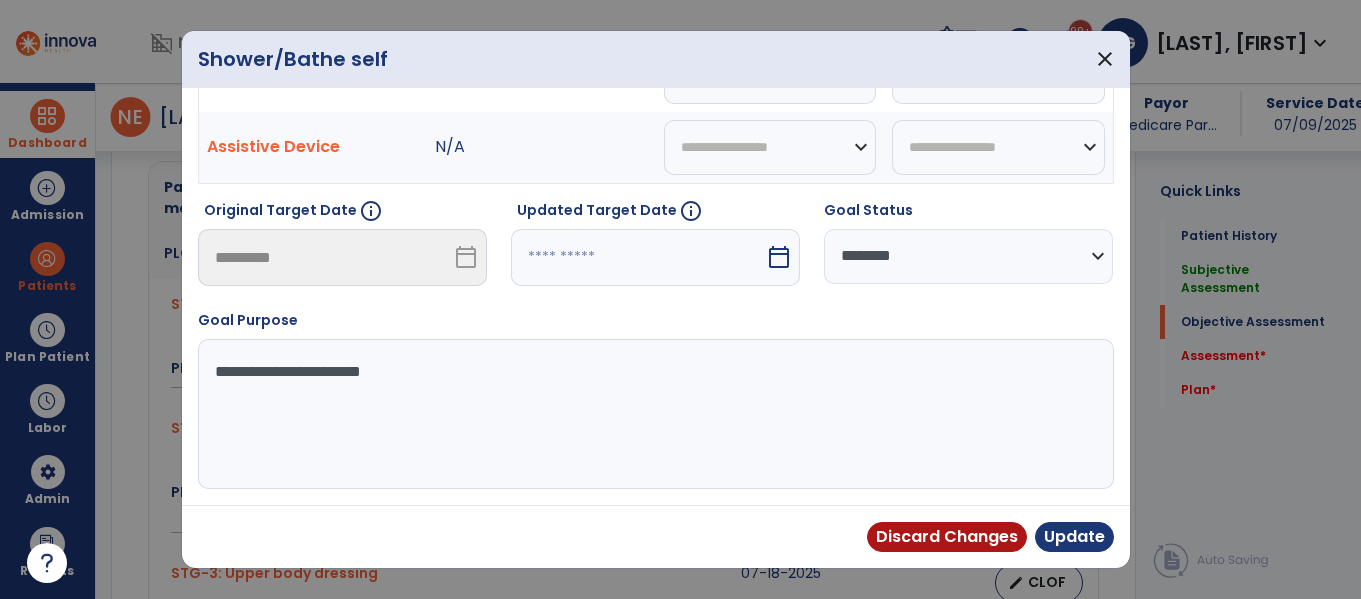 select on "*" 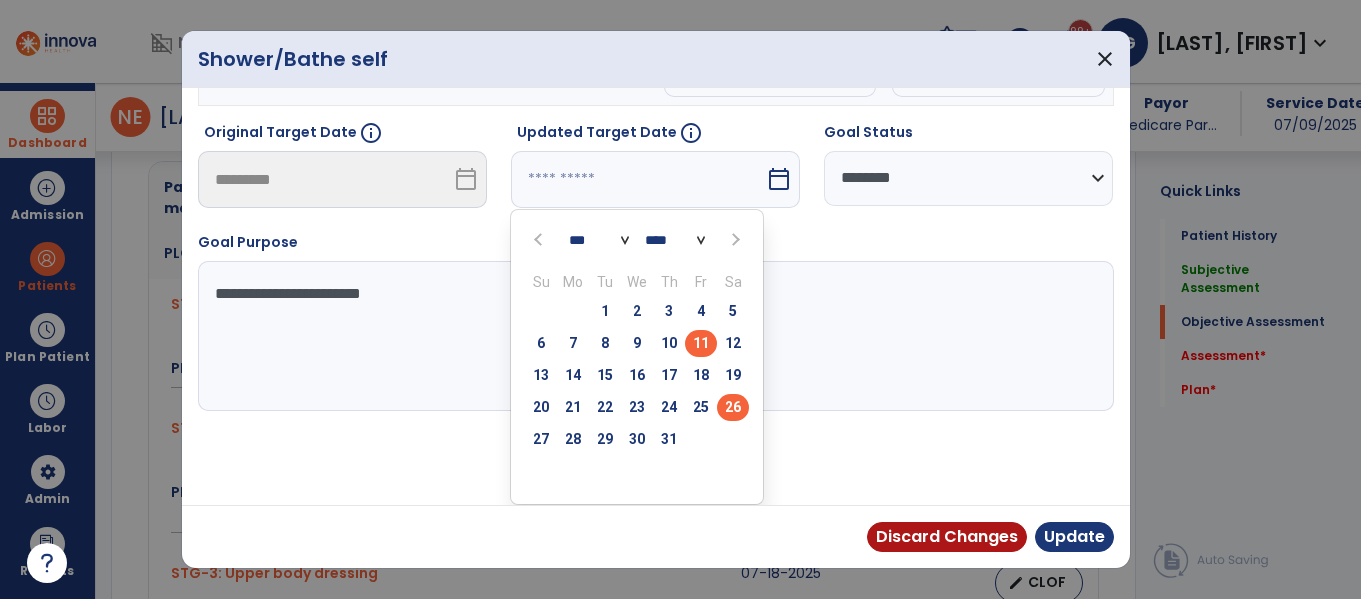 click on "26" at bounding box center (733, 407) 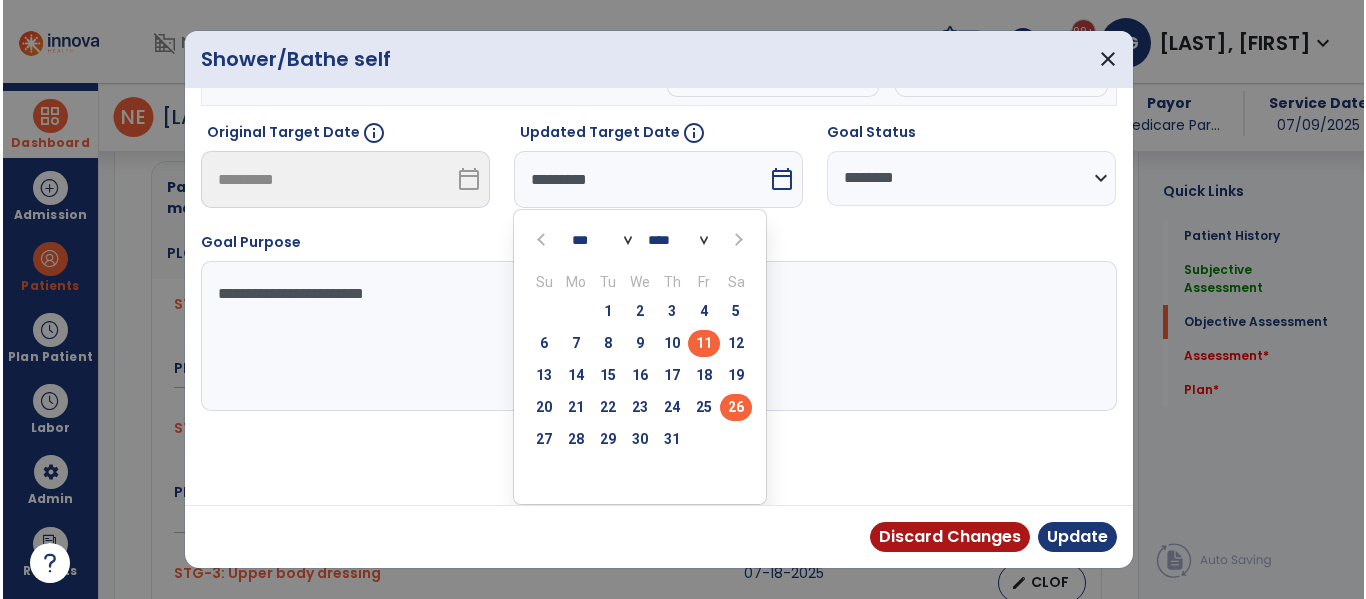 scroll, scrollTop: 119, scrollLeft: 0, axis: vertical 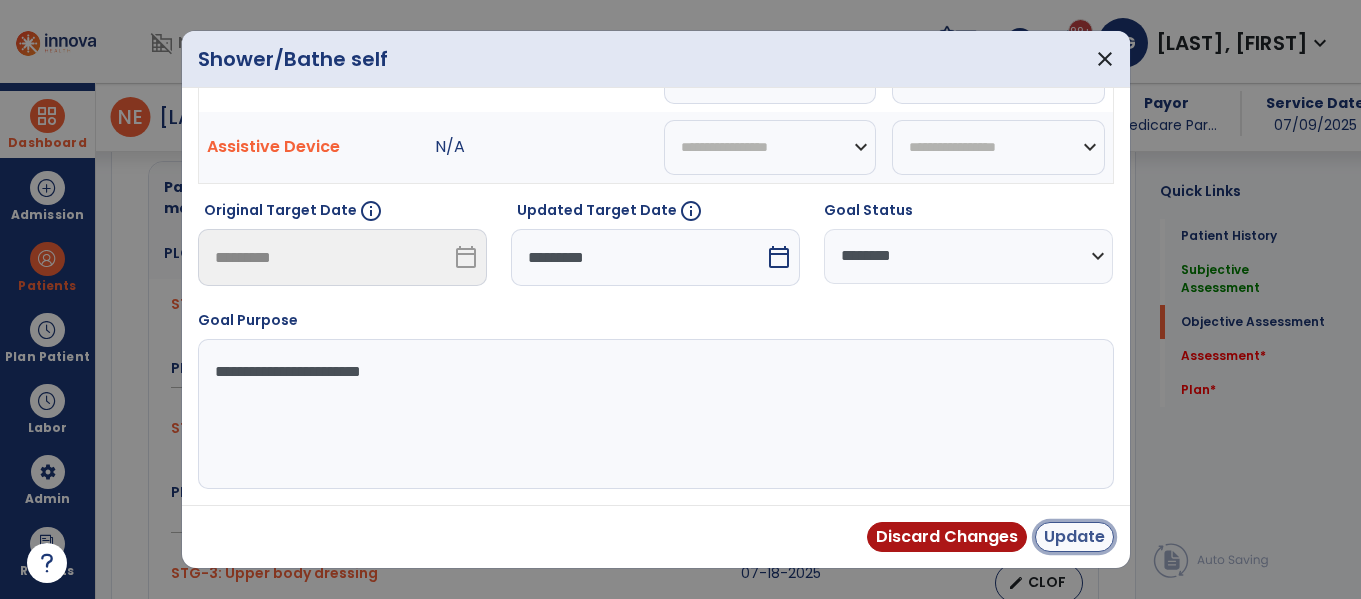 click on "Update" at bounding box center [1074, 537] 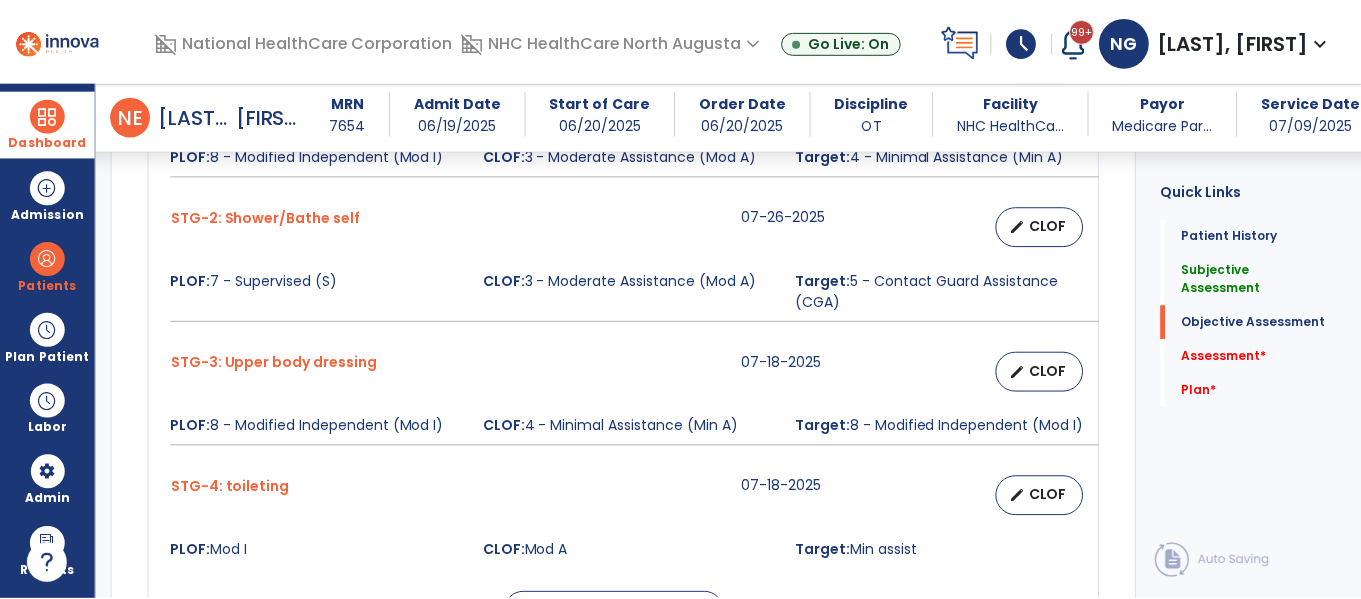 scroll, scrollTop: 1132, scrollLeft: 0, axis: vertical 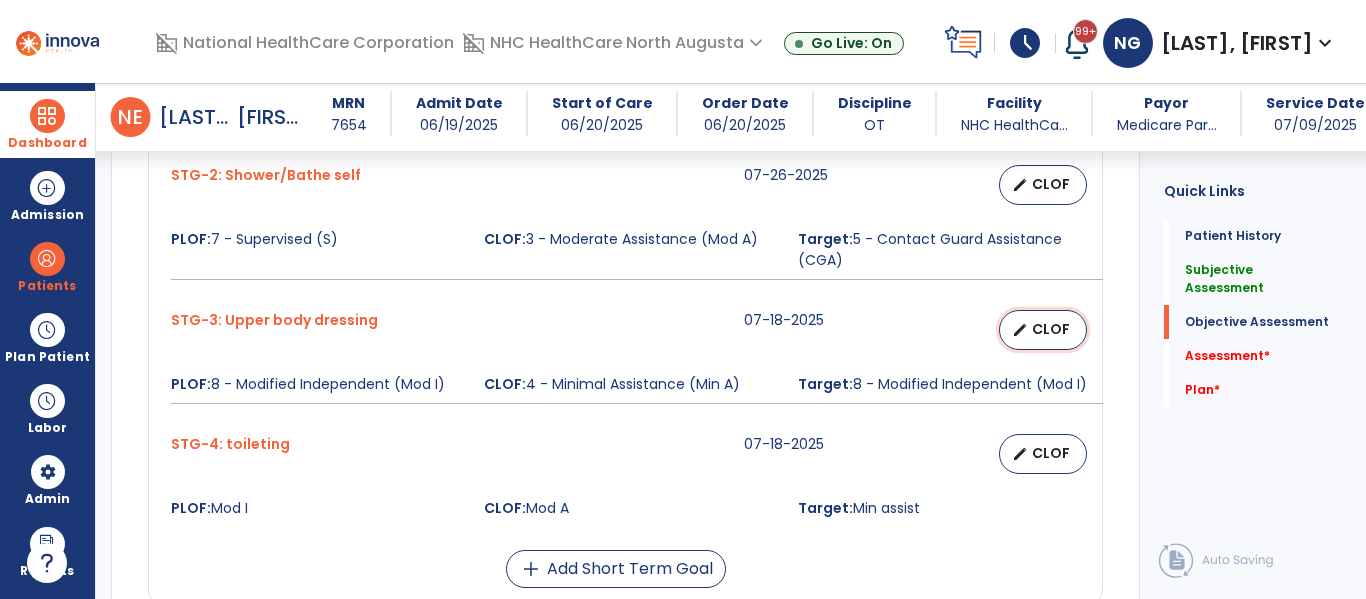 click on "CLOF" at bounding box center [1051, 329] 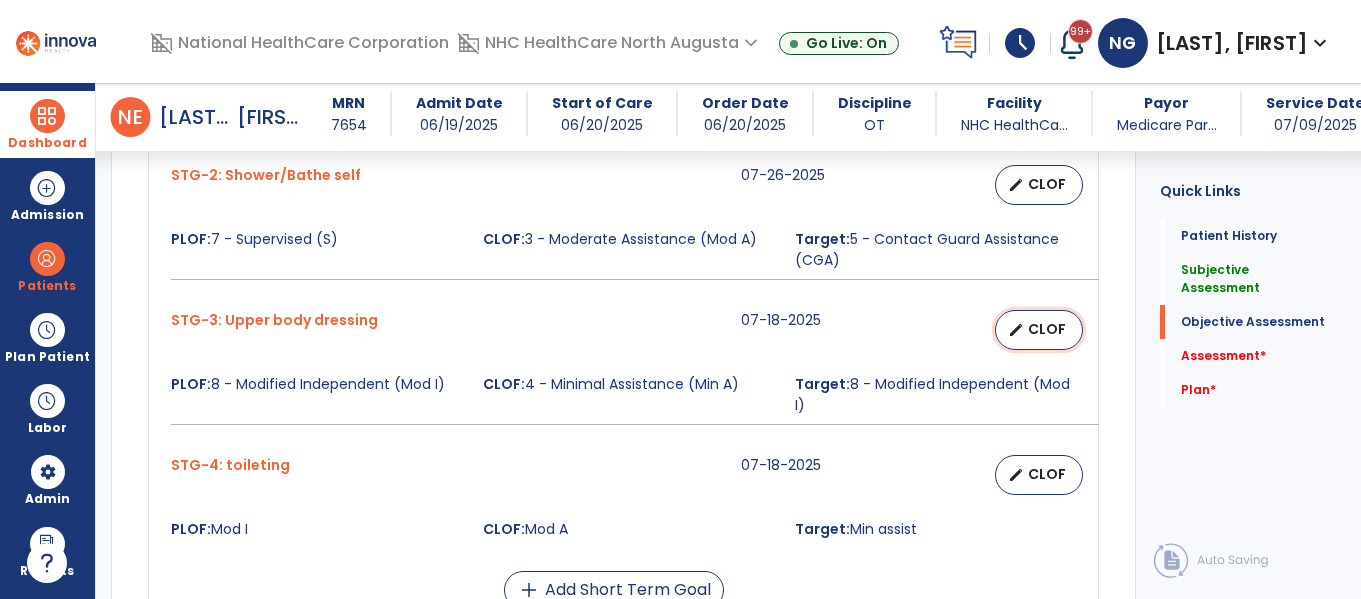 scroll, scrollTop: 1132, scrollLeft: 0, axis: vertical 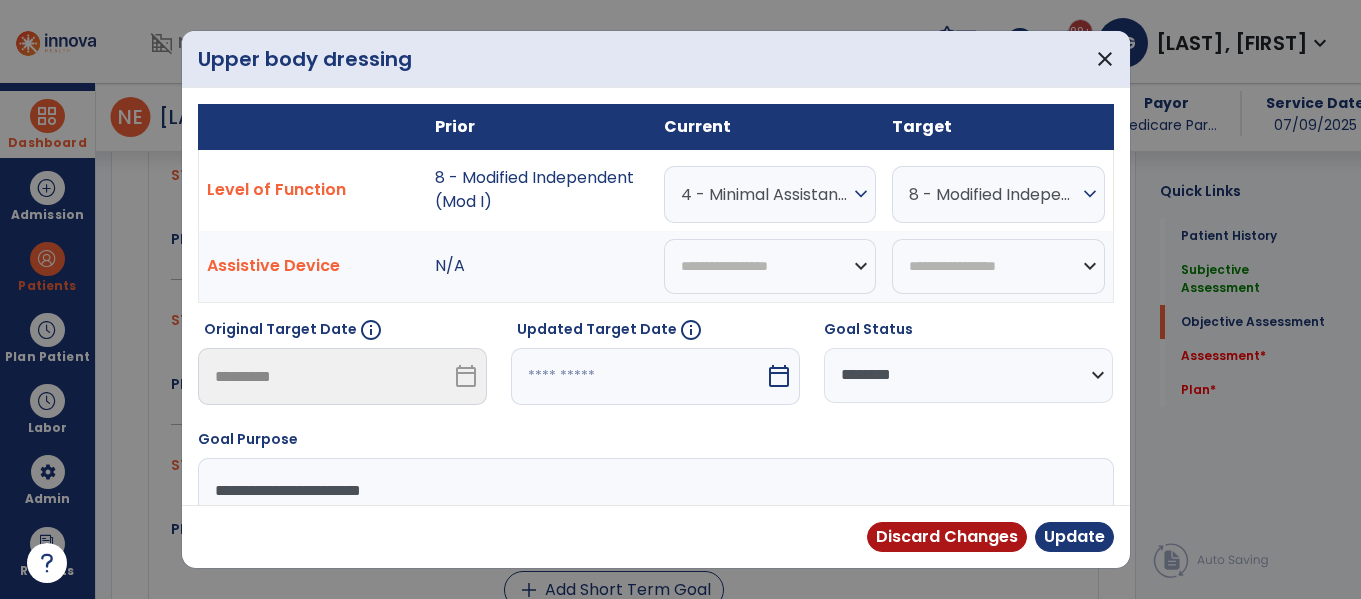 click on "calendar_today" at bounding box center [779, 376] 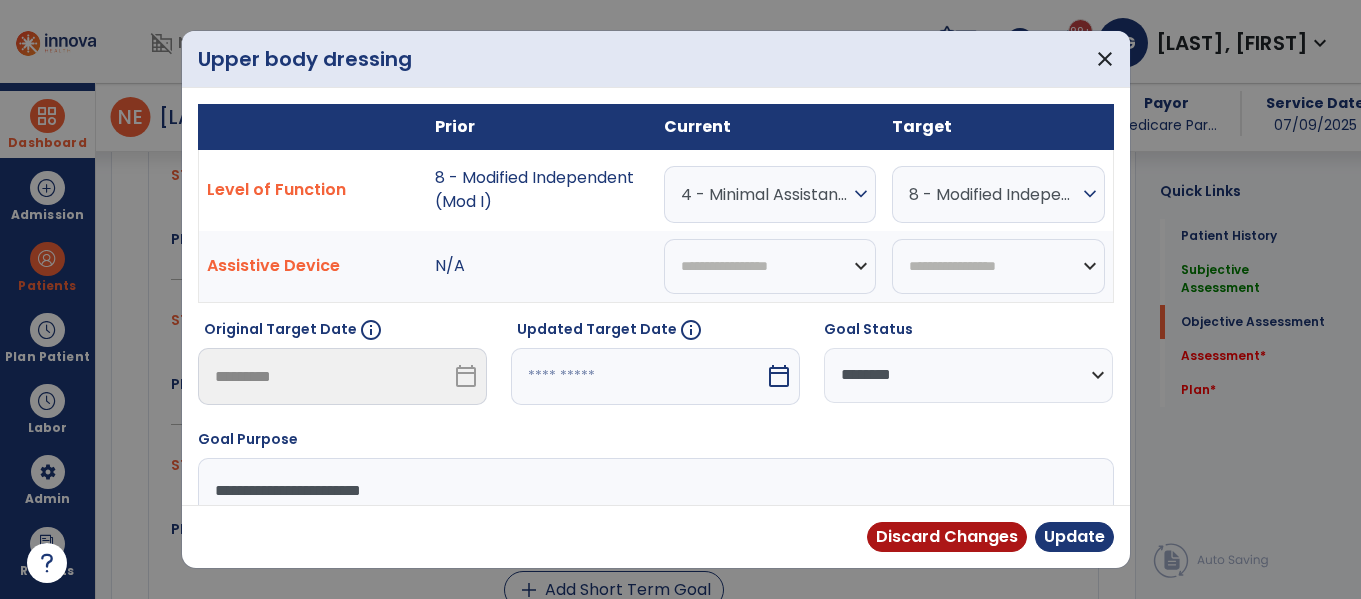 select on "*" 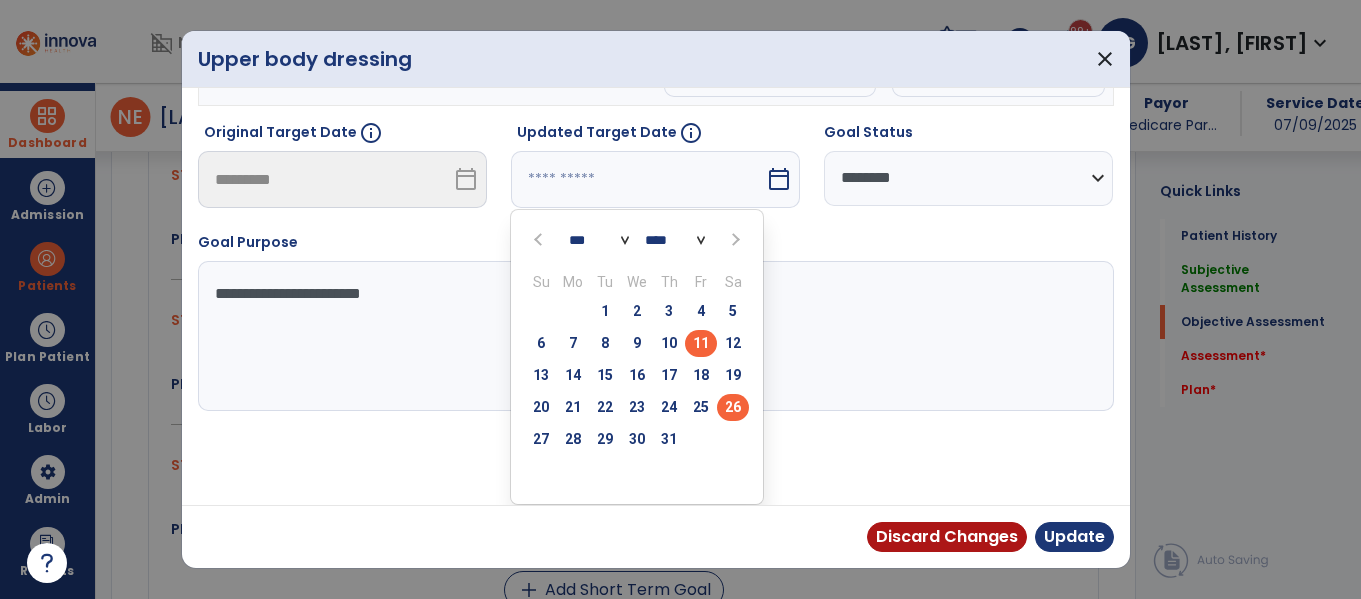 click on "26" at bounding box center (733, 407) 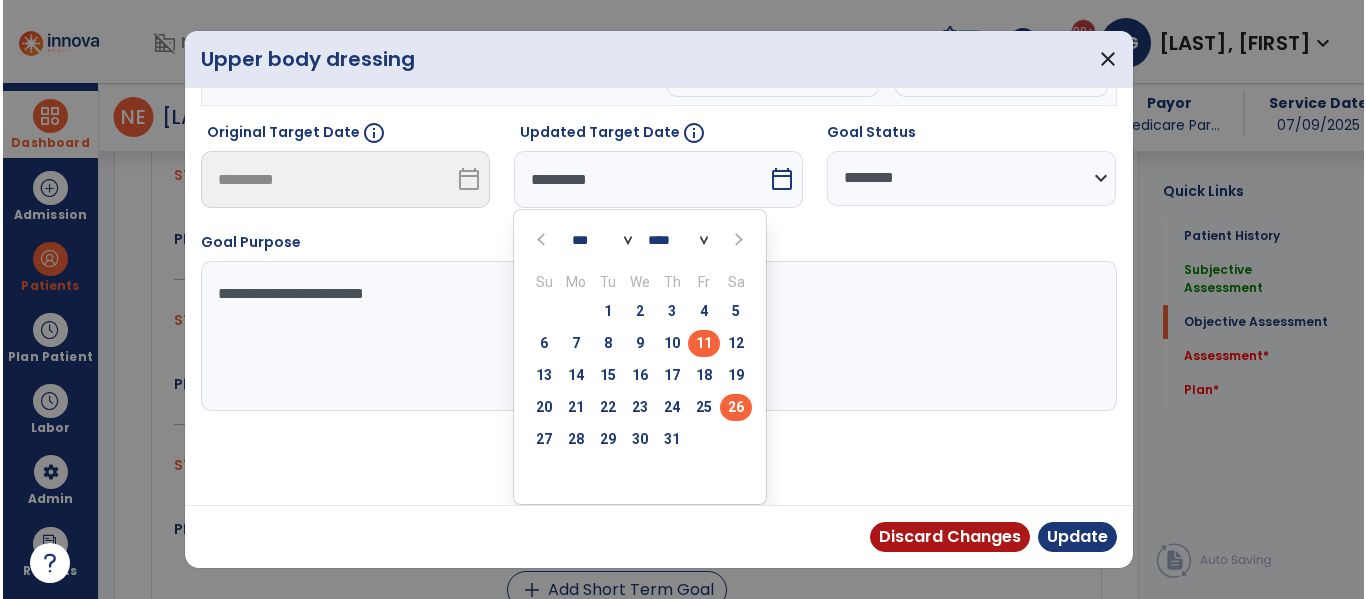 scroll, scrollTop: 119, scrollLeft: 0, axis: vertical 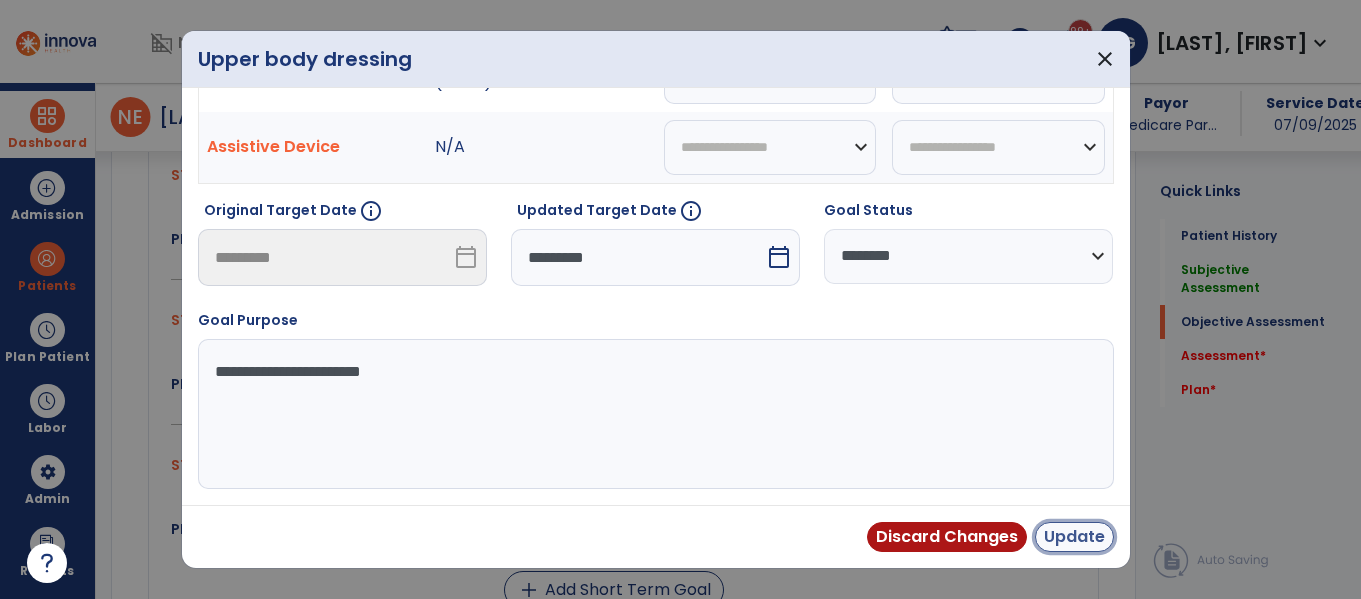 click on "Update" at bounding box center [1074, 537] 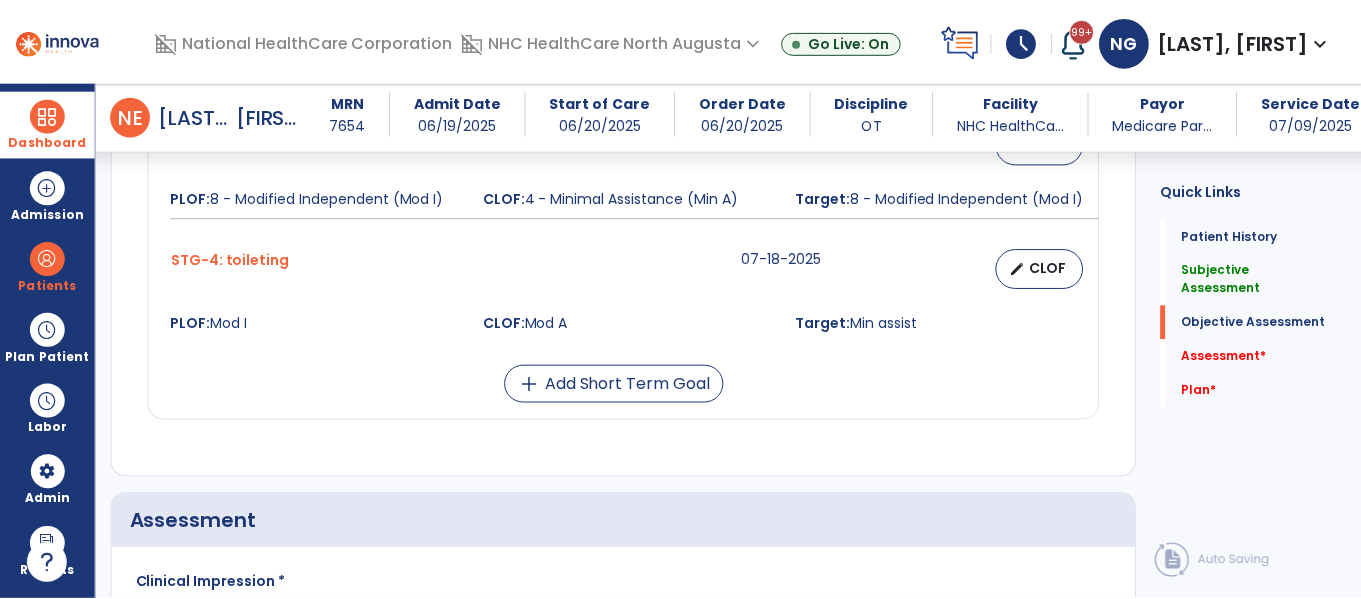 scroll, scrollTop: 1318, scrollLeft: 0, axis: vertical 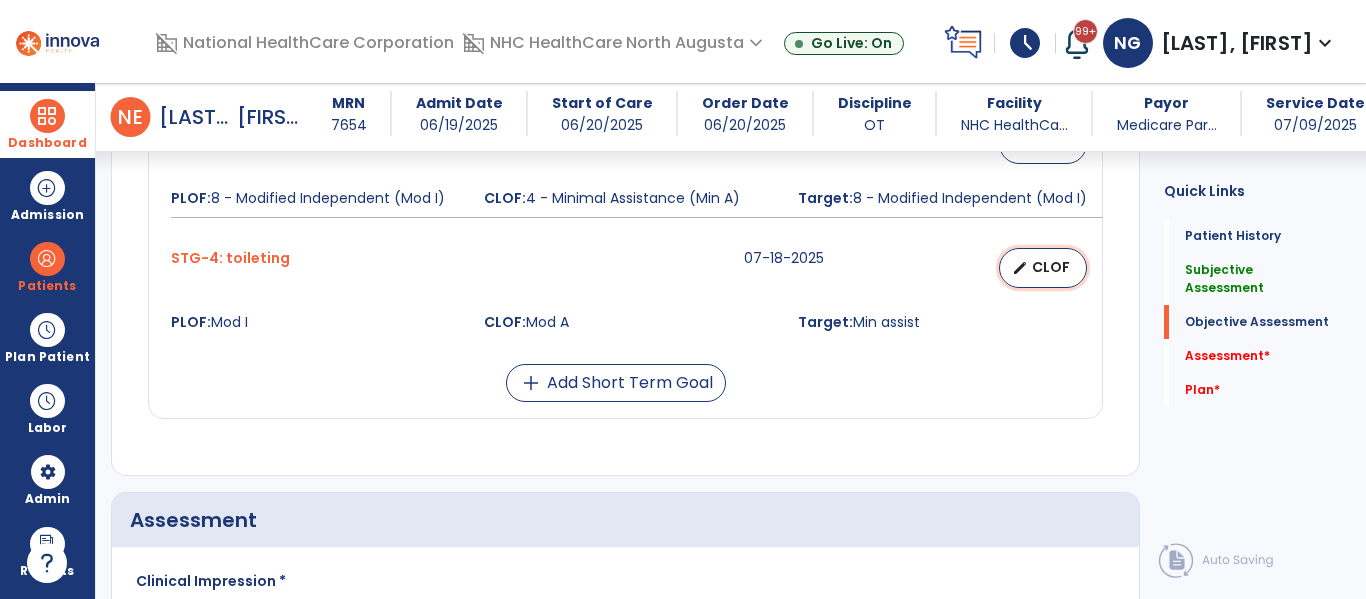 click on "CLOF" at bounding box center (1051, 267) 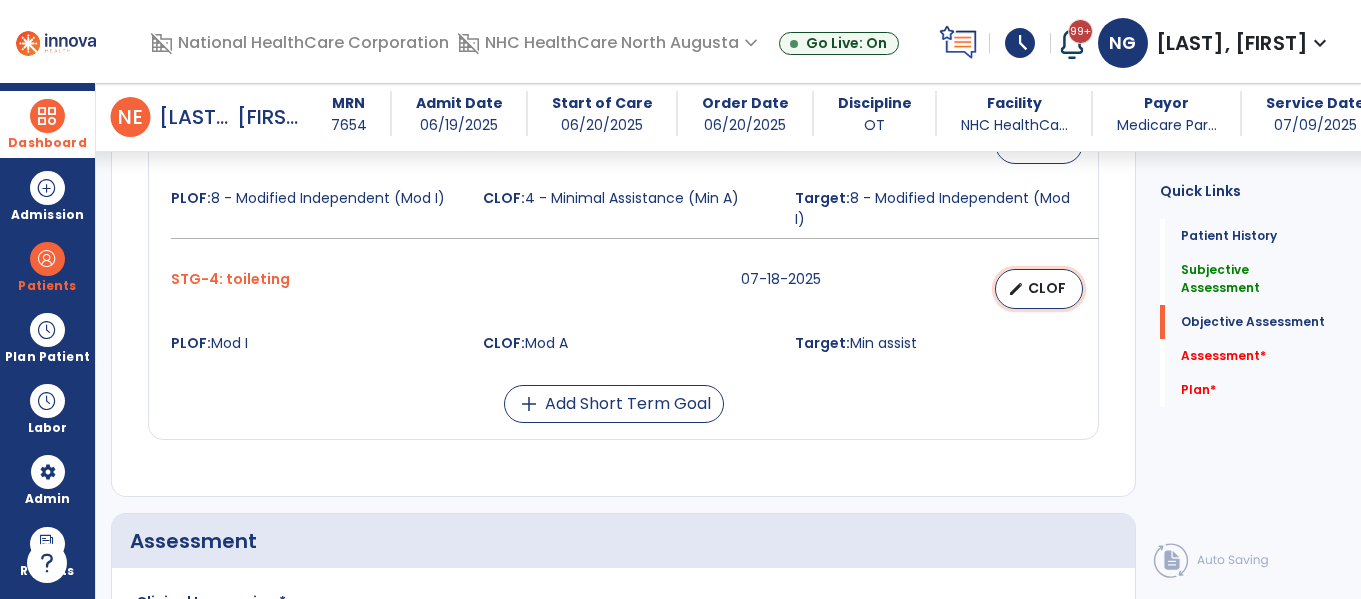 select on "********" 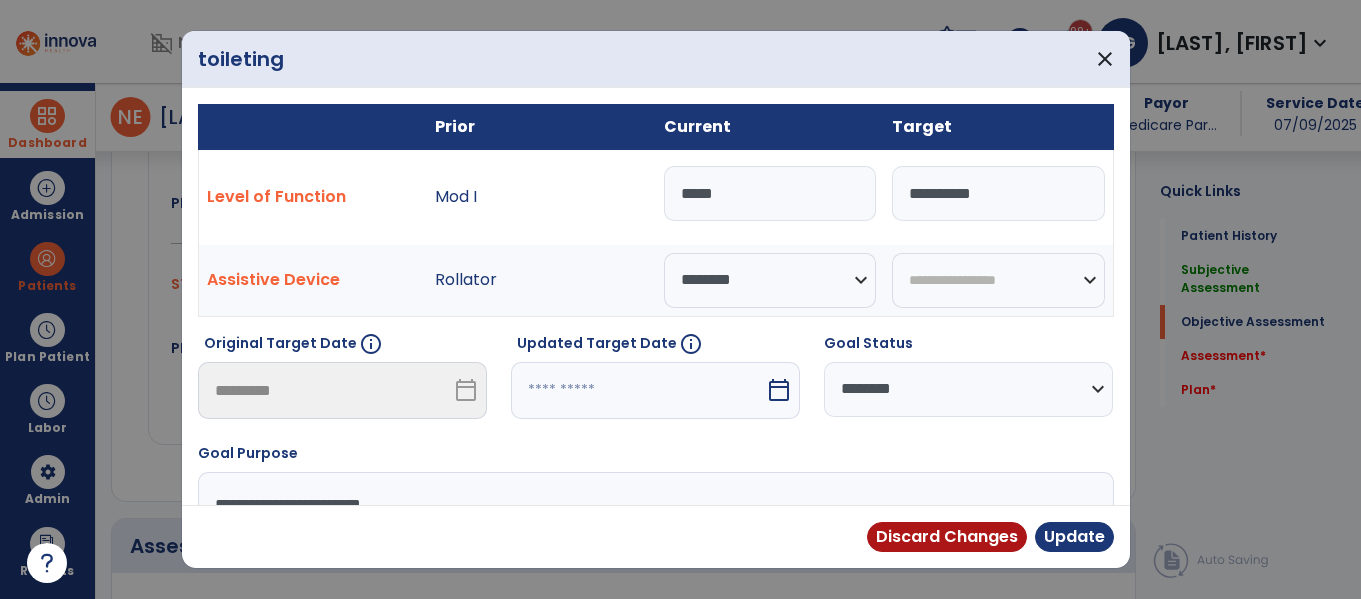 scroll, scrollTop: 1318, scrollLeft: 0, axis: vertical 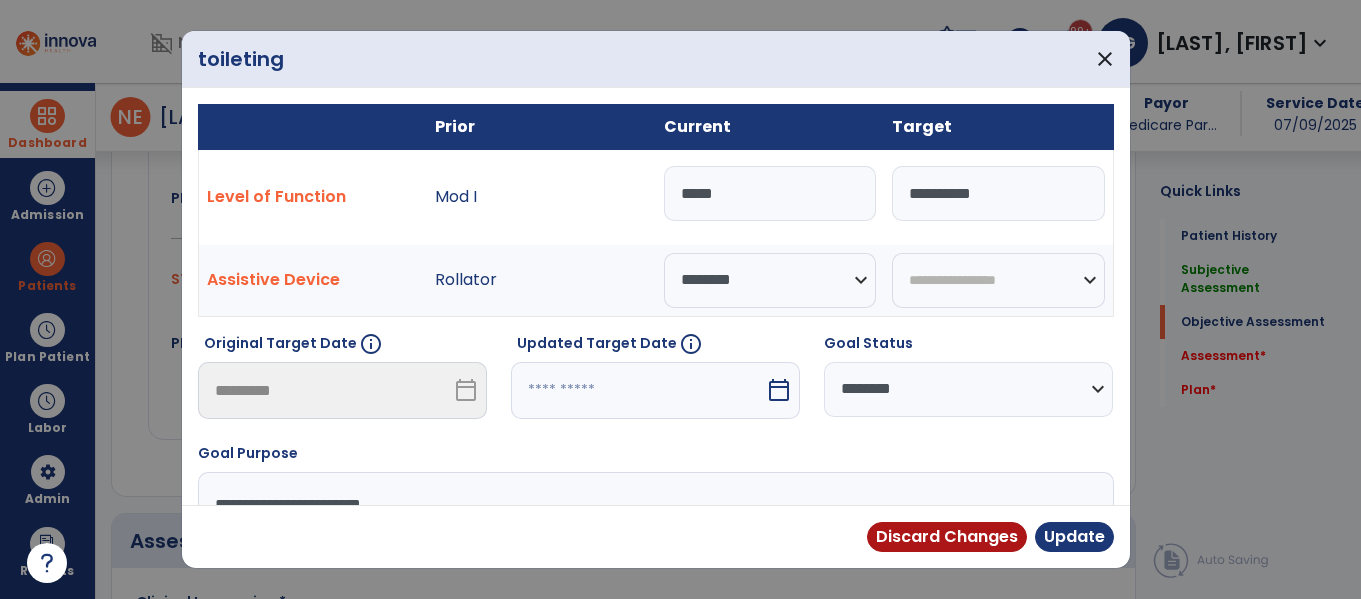 click on "calendar_today" at bounding box center [781, 390] 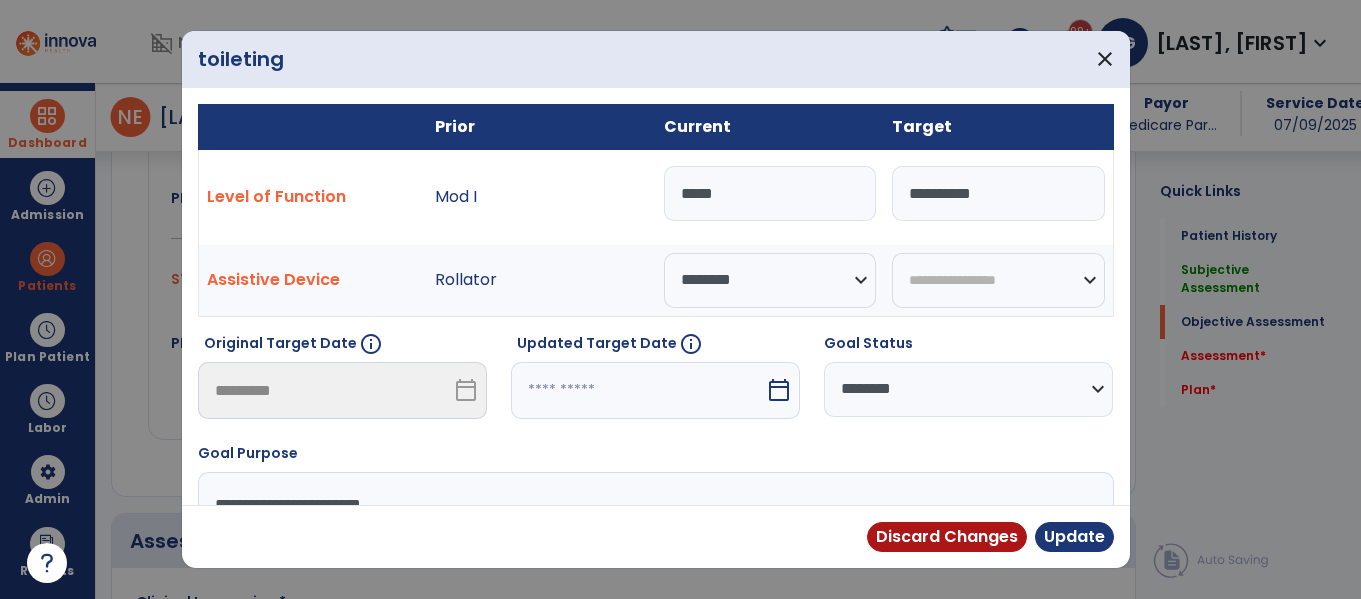 select on "*" 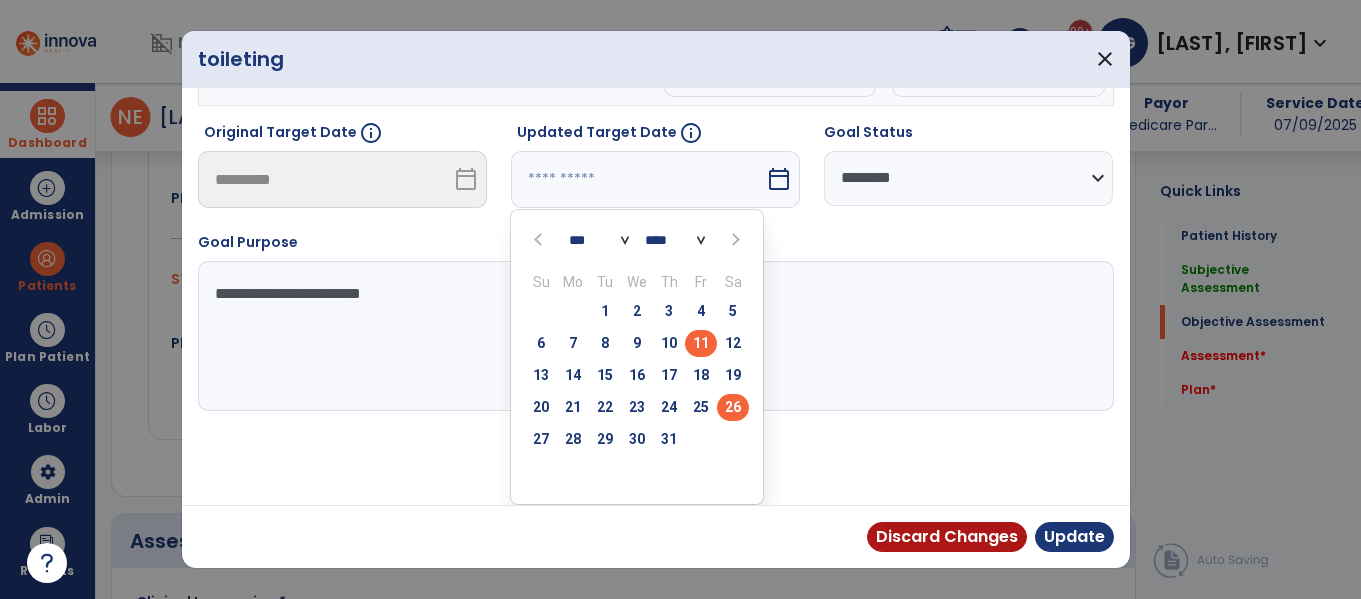 click on "26" at bounding box center [733, 407] 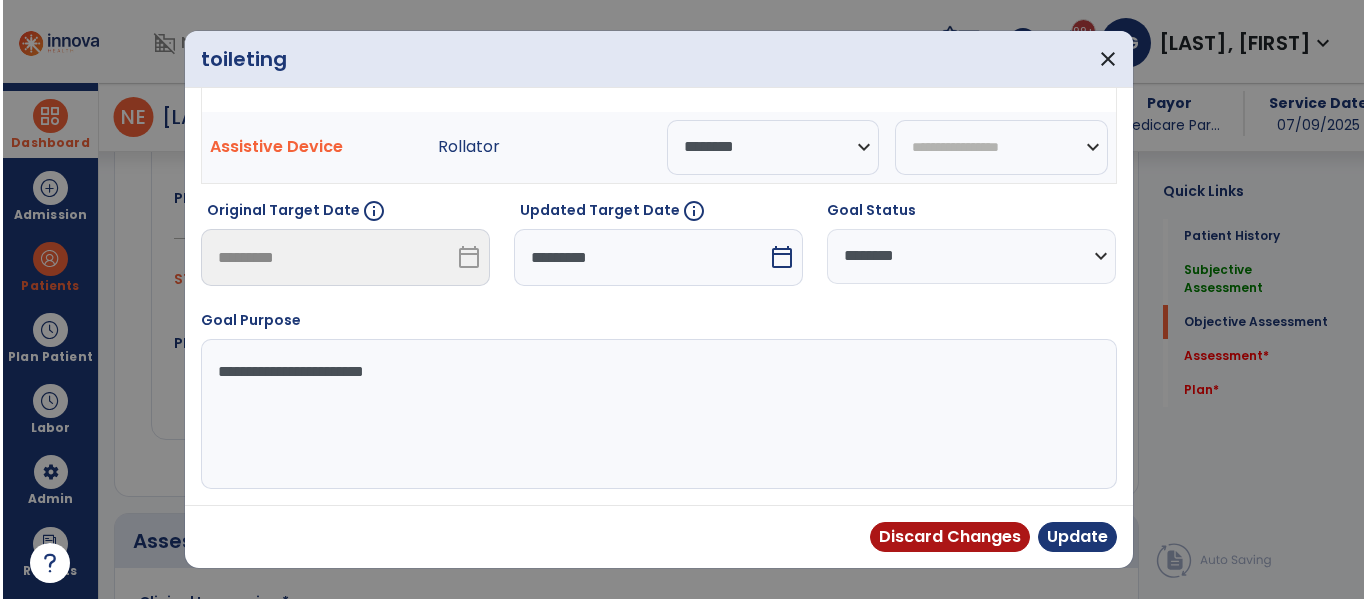 scroll, scrollTop: 133, scrollLeft: 0, axis: vertical 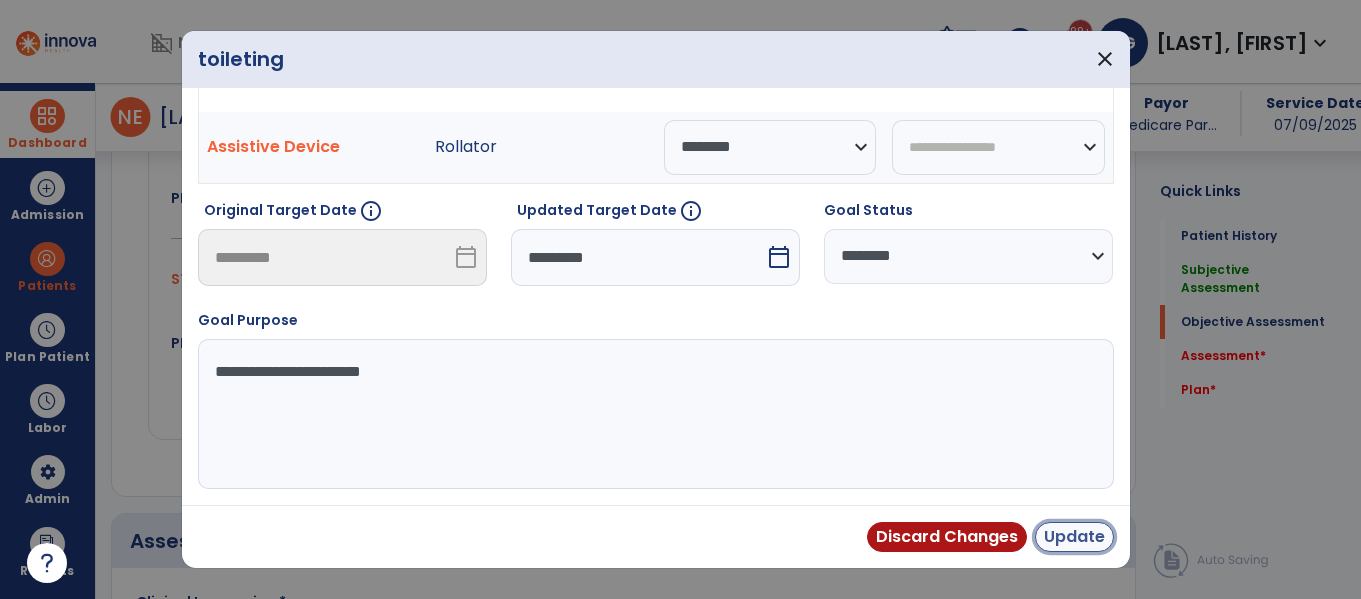 click on "Update" at bounding box center (1074, 537) 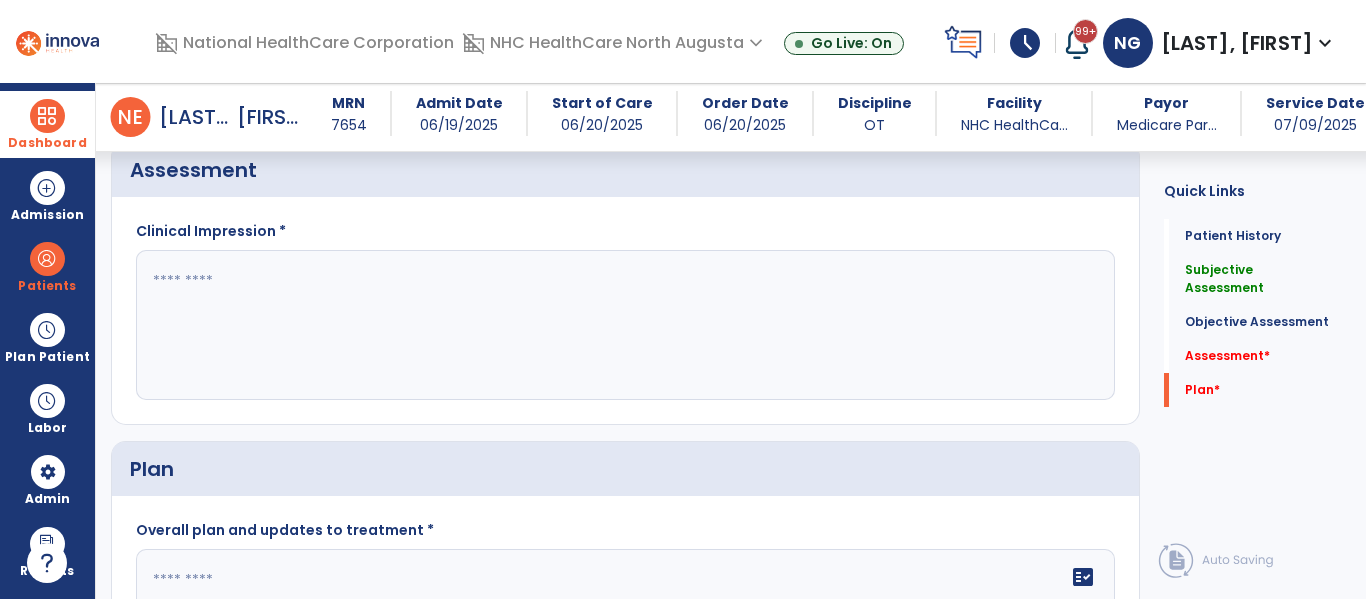 scroll, scrollTop: 1669, scrollLeft: 0, axis: vertical 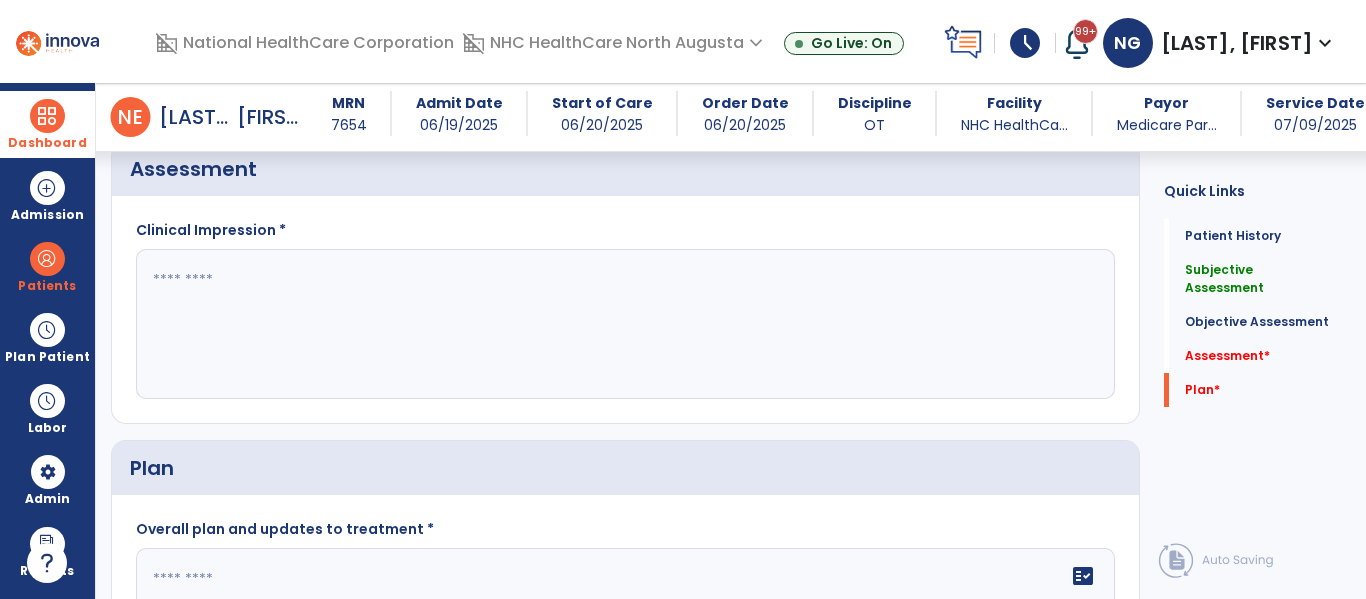 click 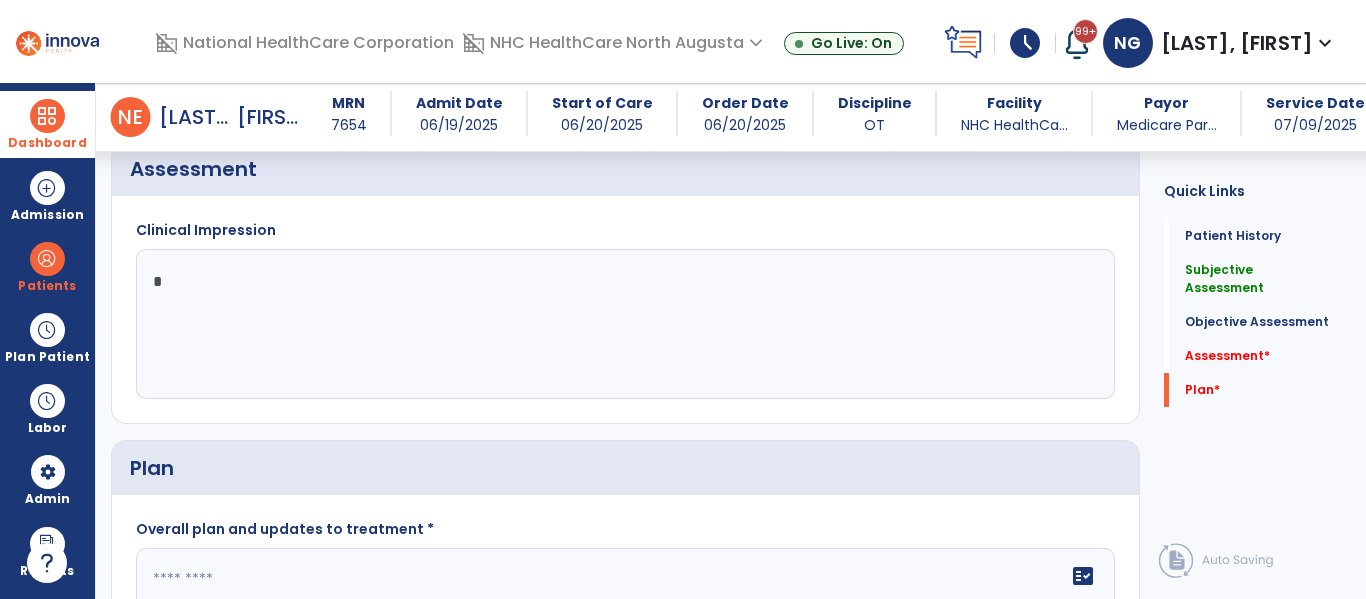 click on "*" 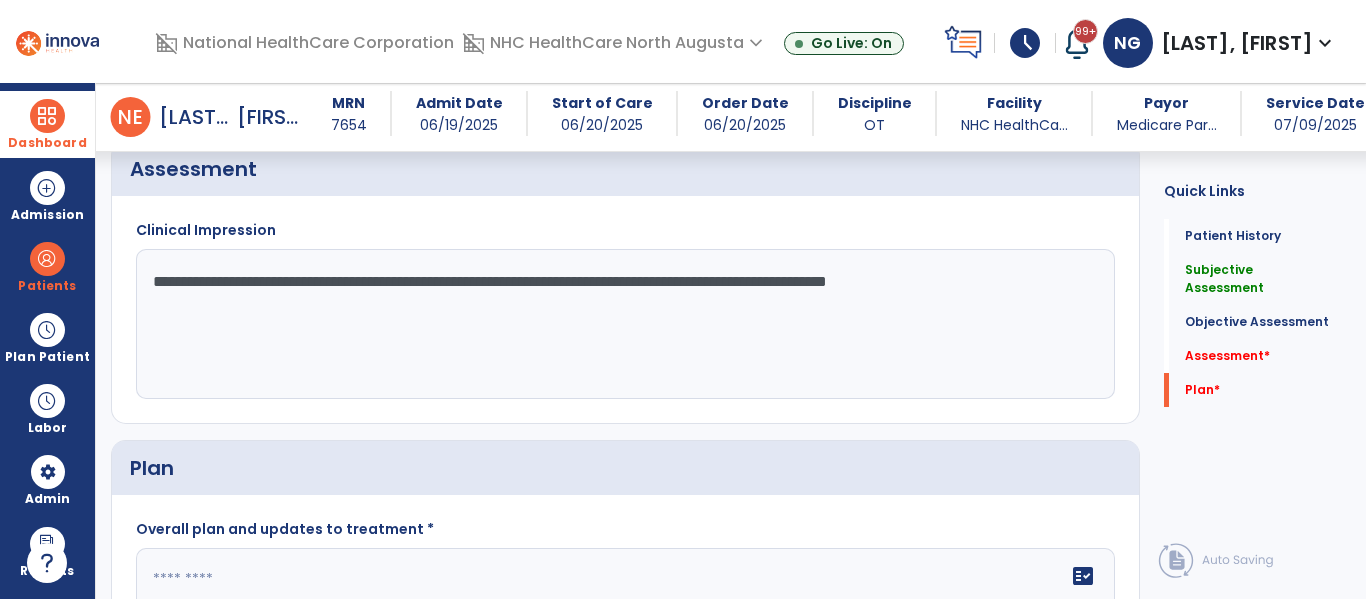 scroll, scrollTop: 1865, scrollLeft: 0, axis: vertical 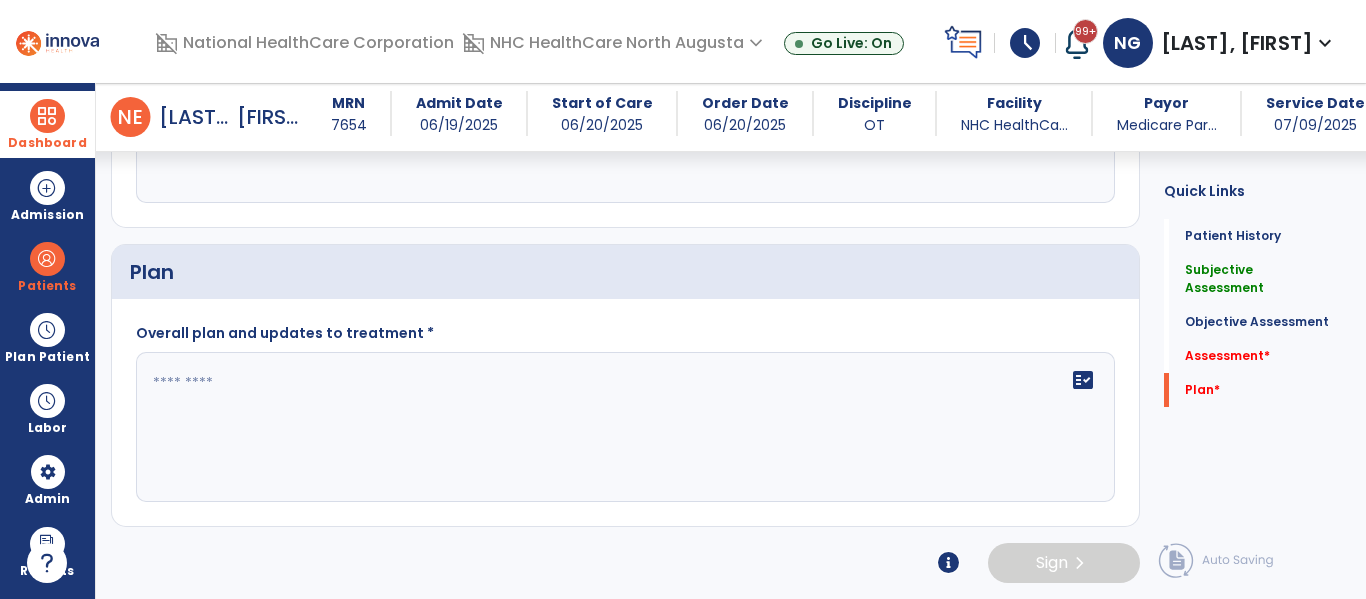 type on "**********" 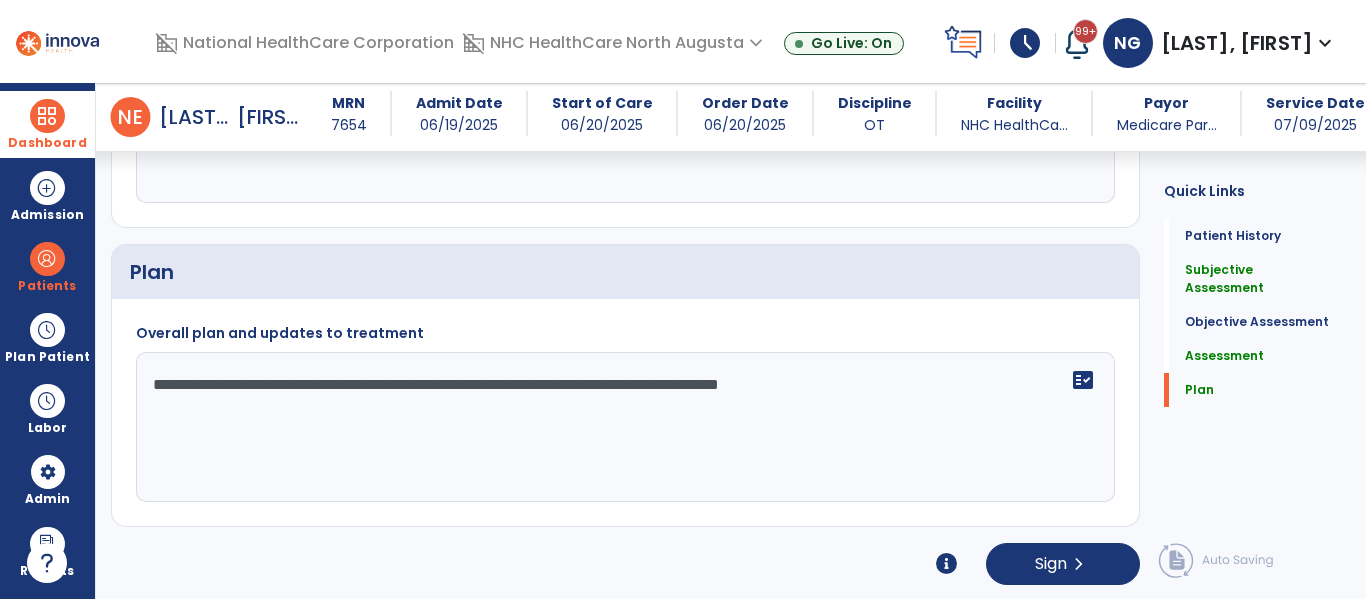 type on "**********" 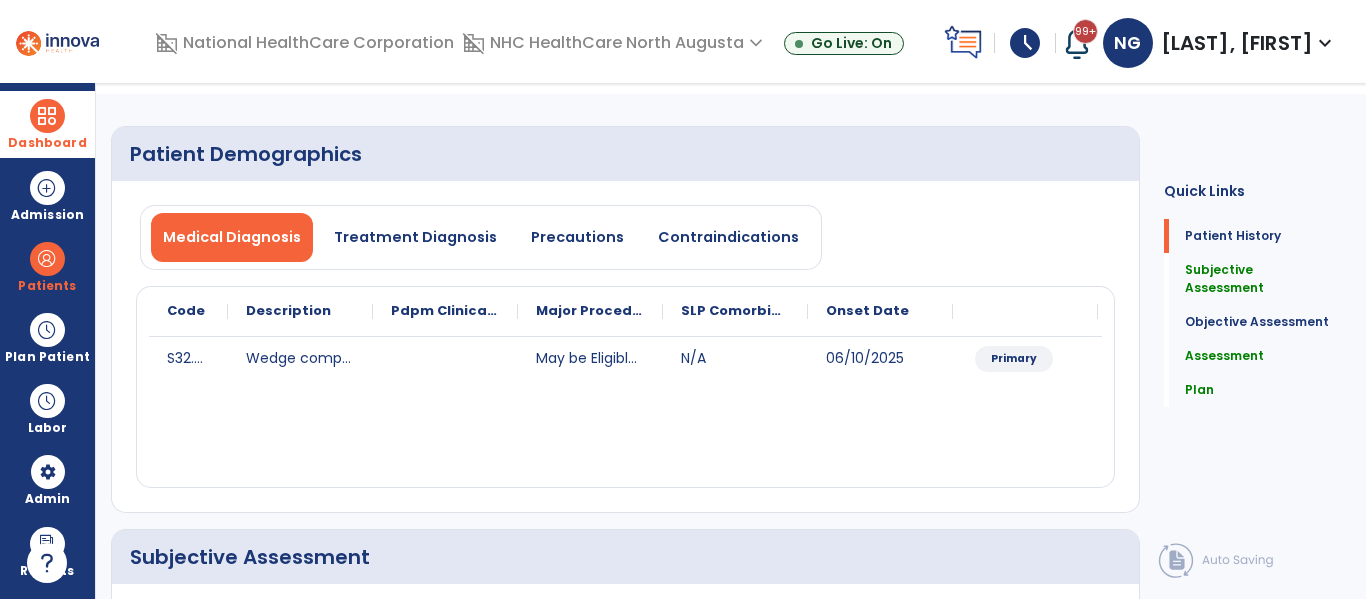 scroll, scrollTop: 0, scrollLeft: 0, axis: both 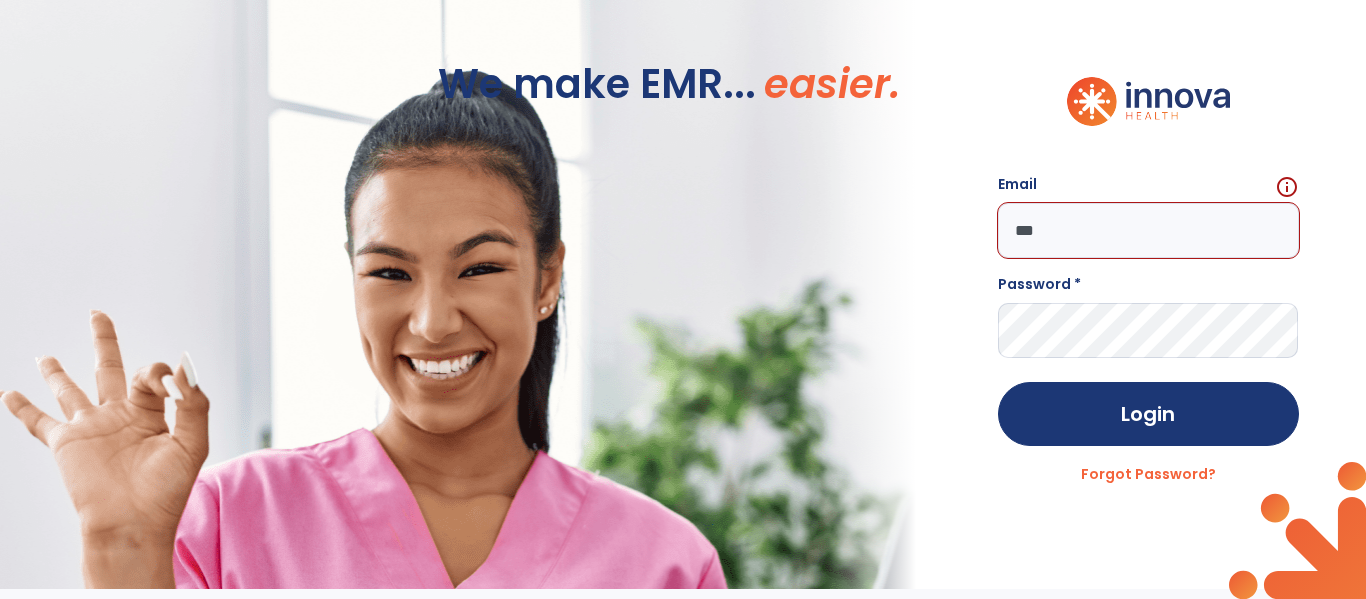drag, startPoint x: 1051, startPoint y: 246, endPoint x: 1027, endPoint y: 228, distance: 30 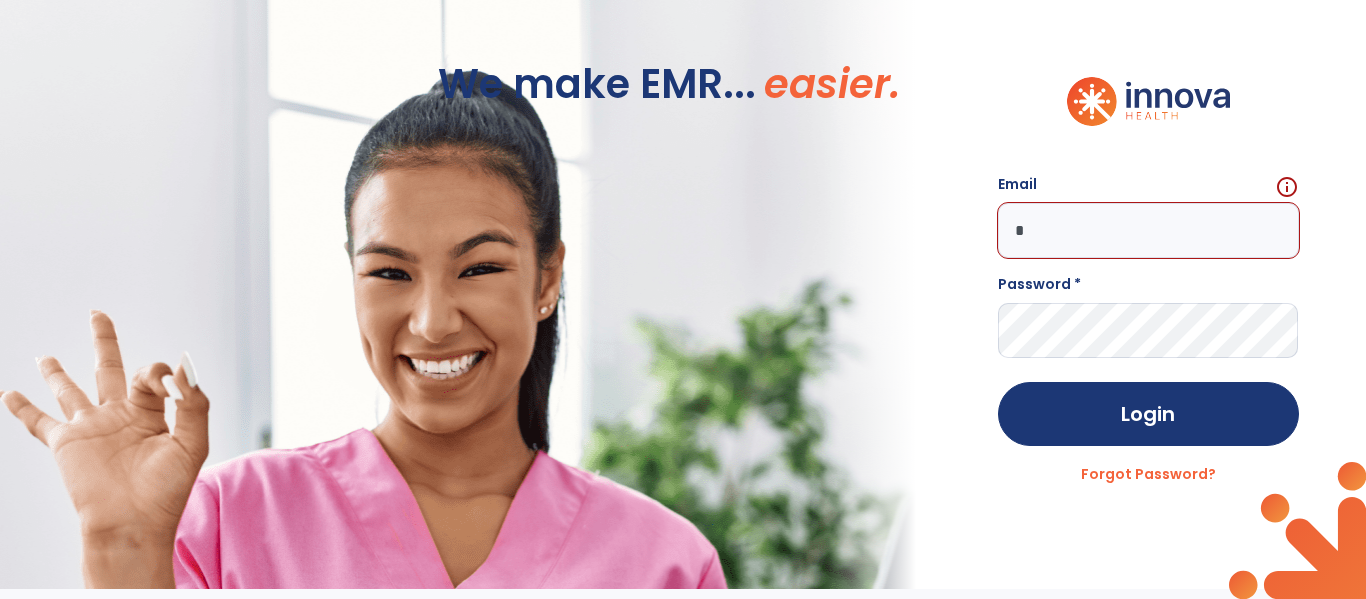click on "*" 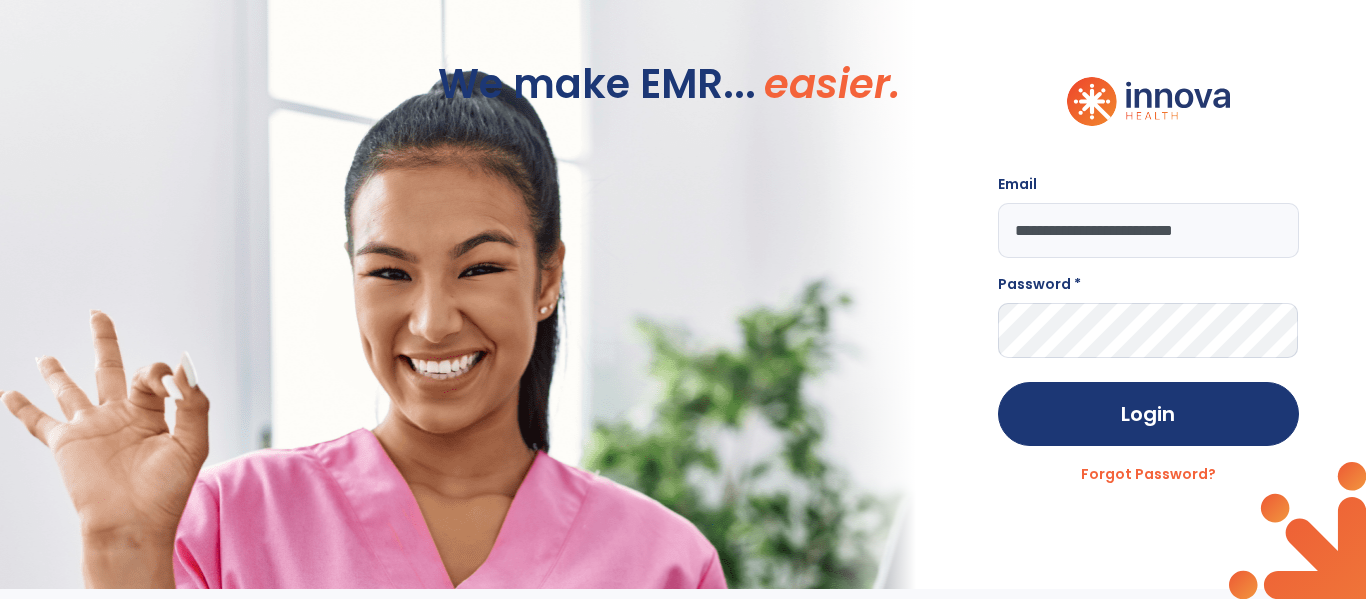 type on "**********" 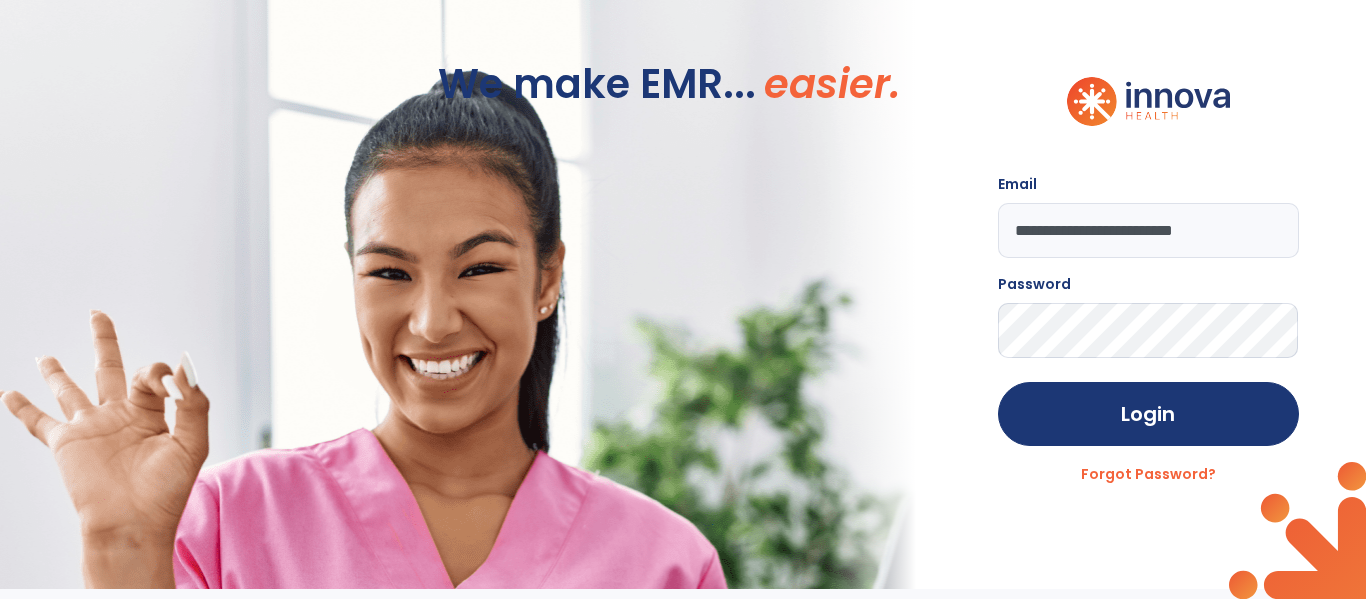 click on "Login" 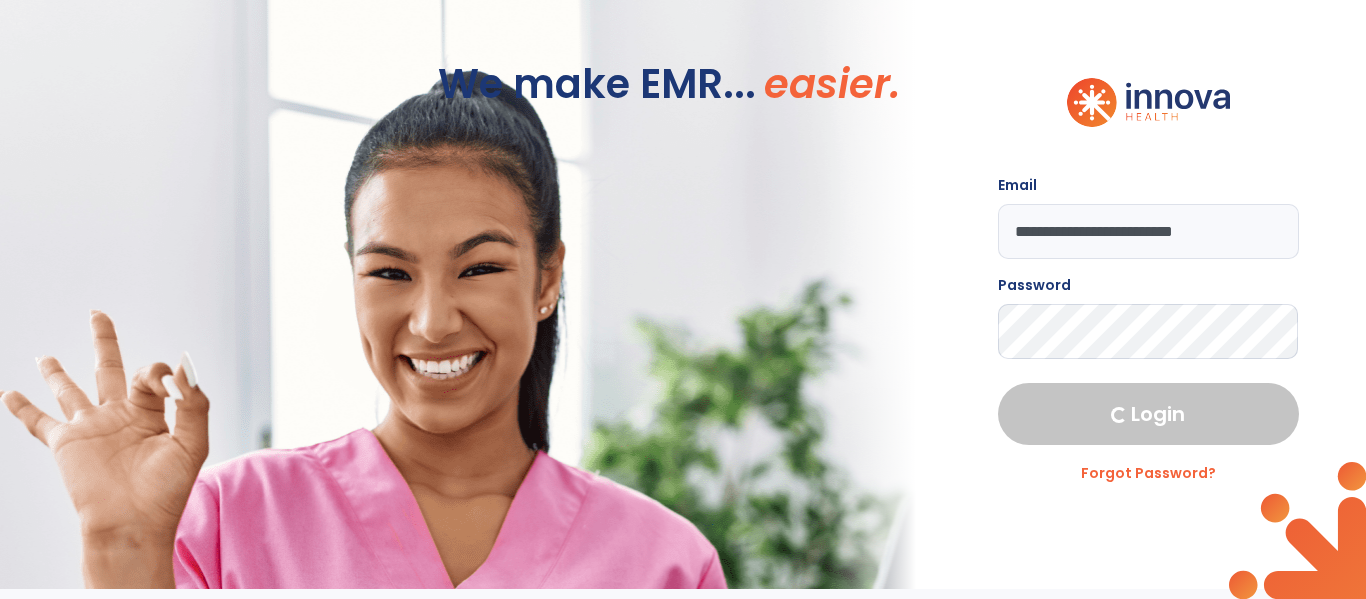select on "***" 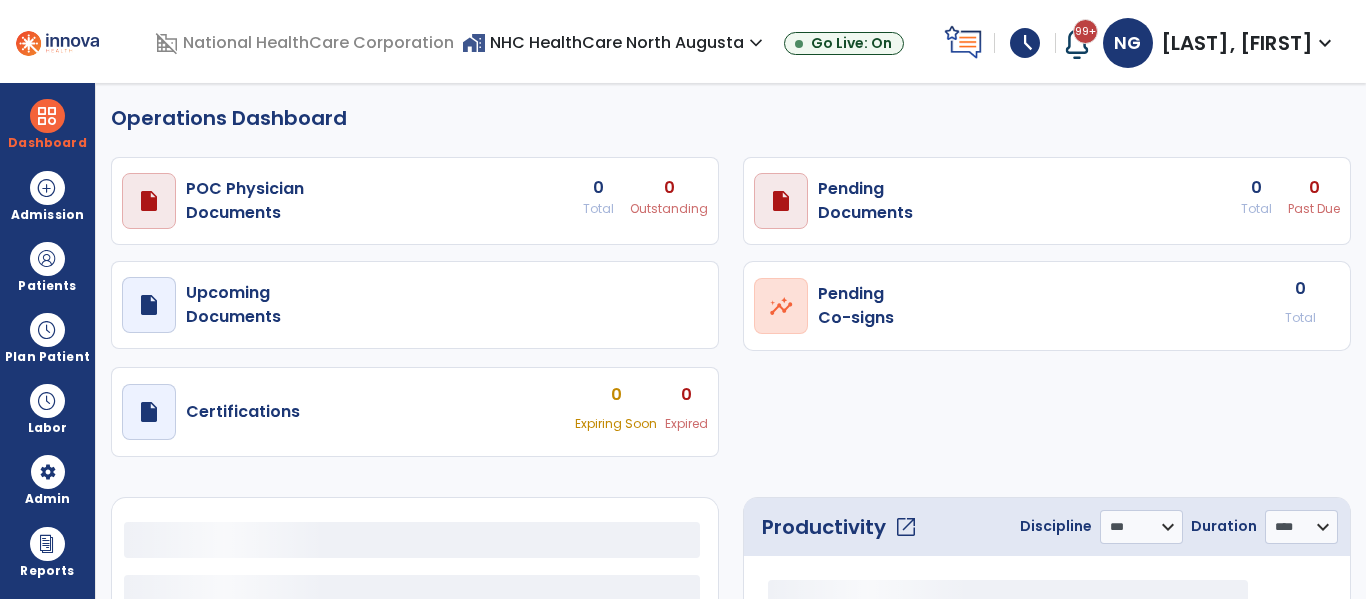 select on "***" 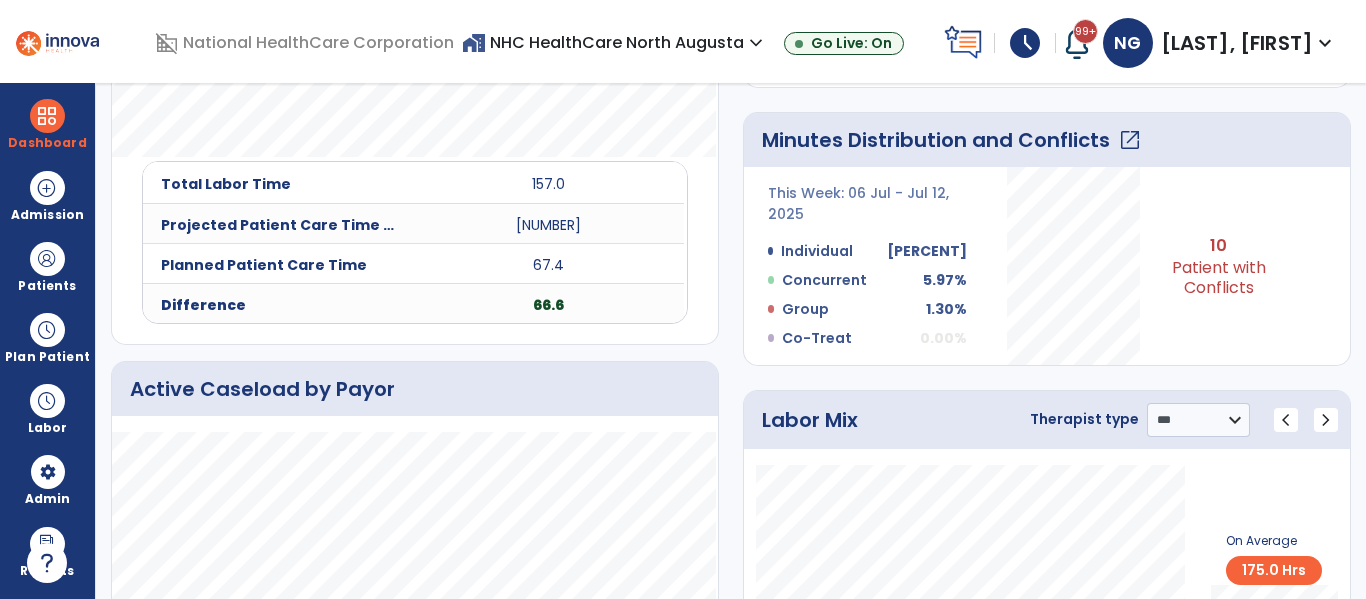 scroll, scrollTop: 812, scrollLeft: 0, axis: vertical 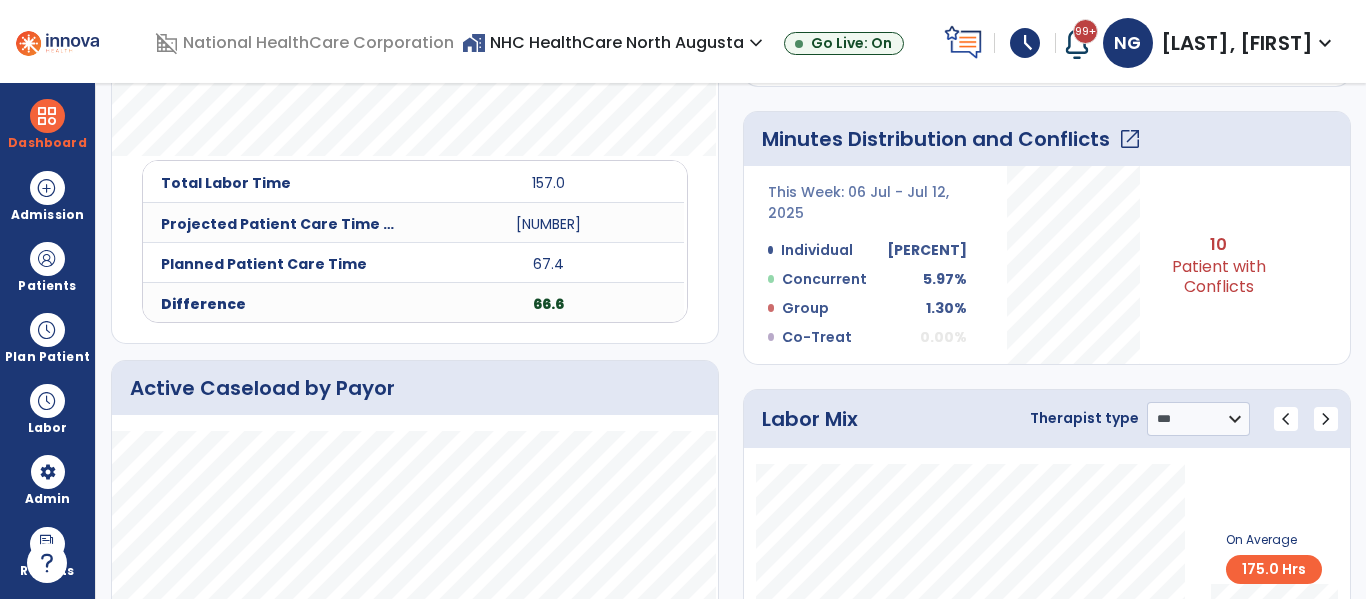 click on "open_in_new" 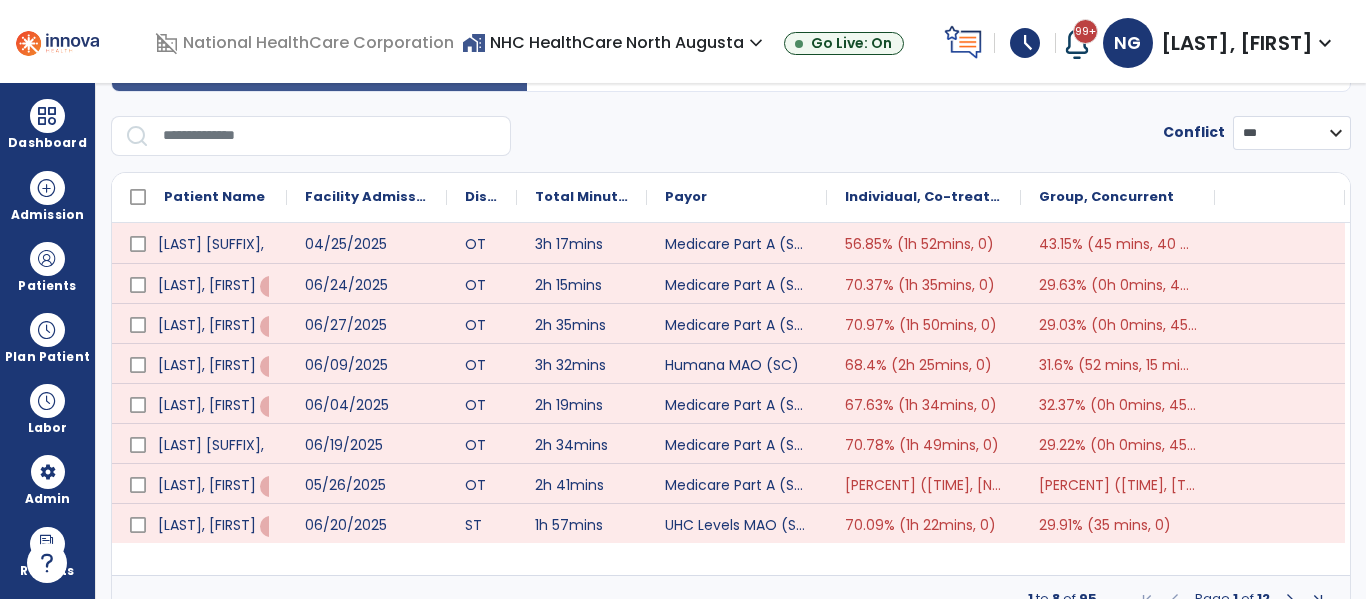 scroll, scrollTop: 0, scrollLeft: 0, axis: both 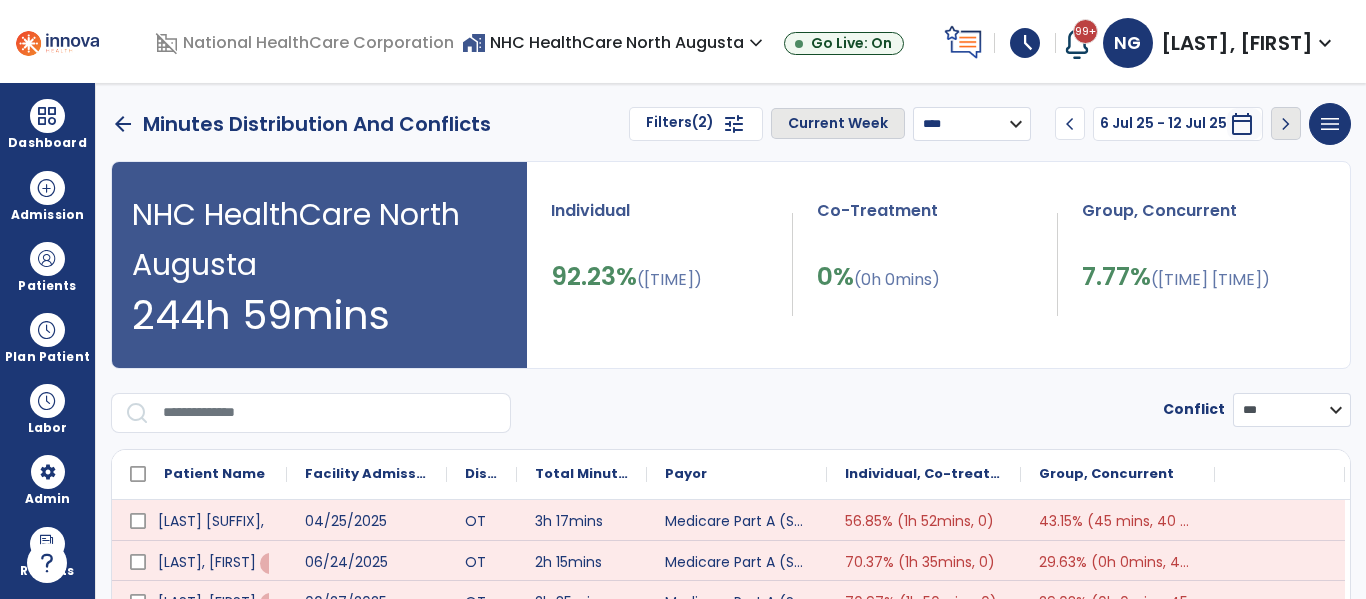 click on "arrow_back" at bounding box center (123, 124) 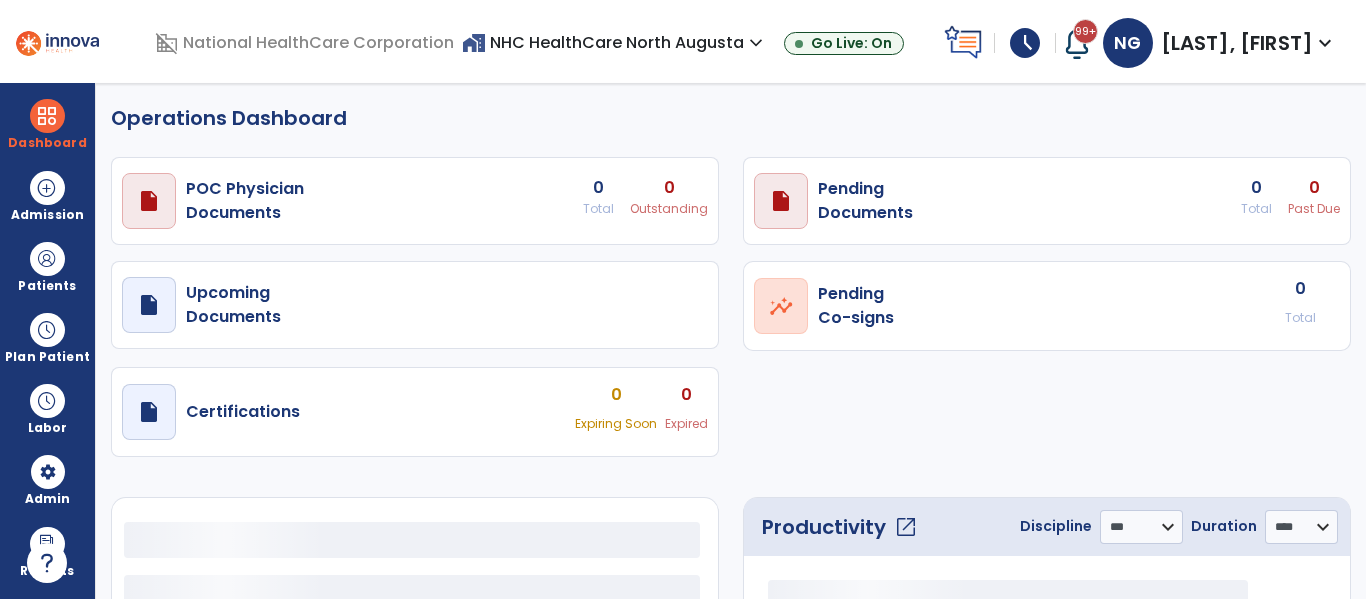 select on "***" 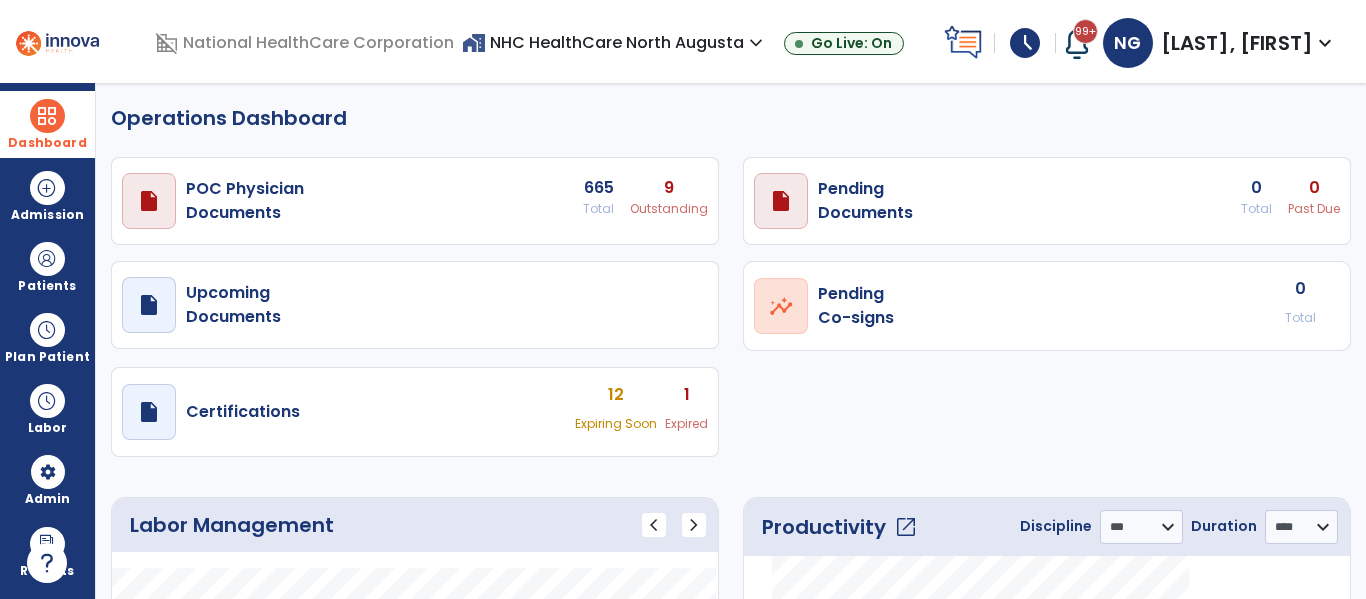 click on "Dashboard" at bounding box center (47, 143) 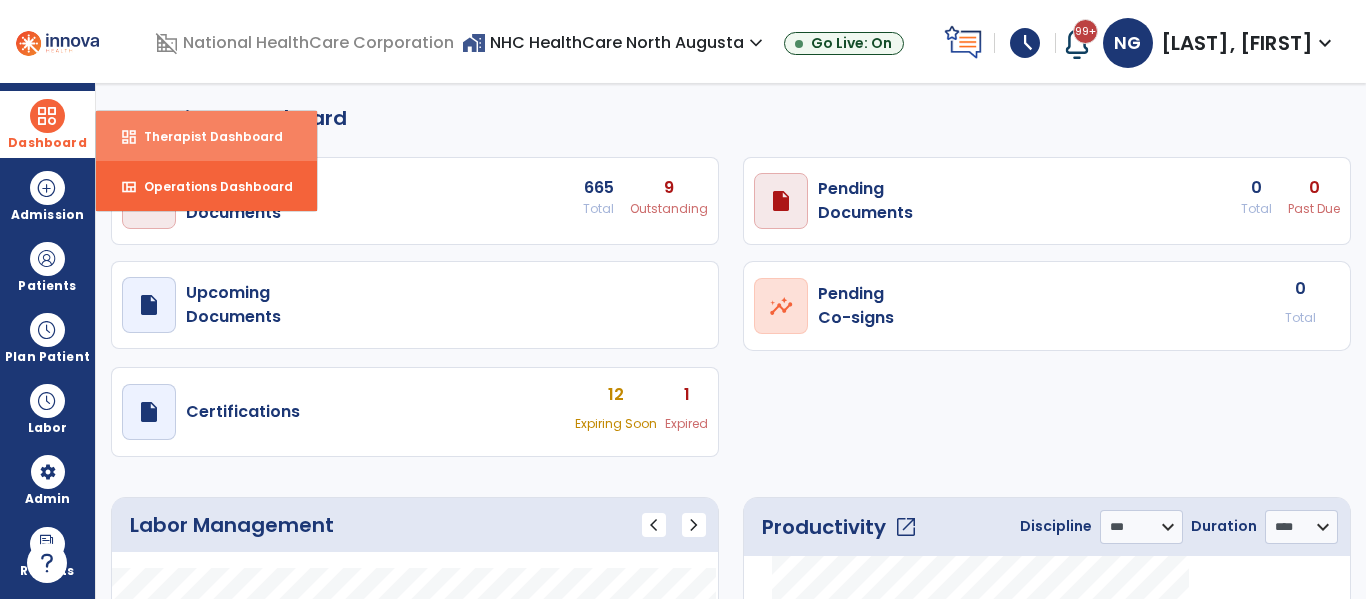click on "Therapist Dashboard" at bounding box center (205, 136) 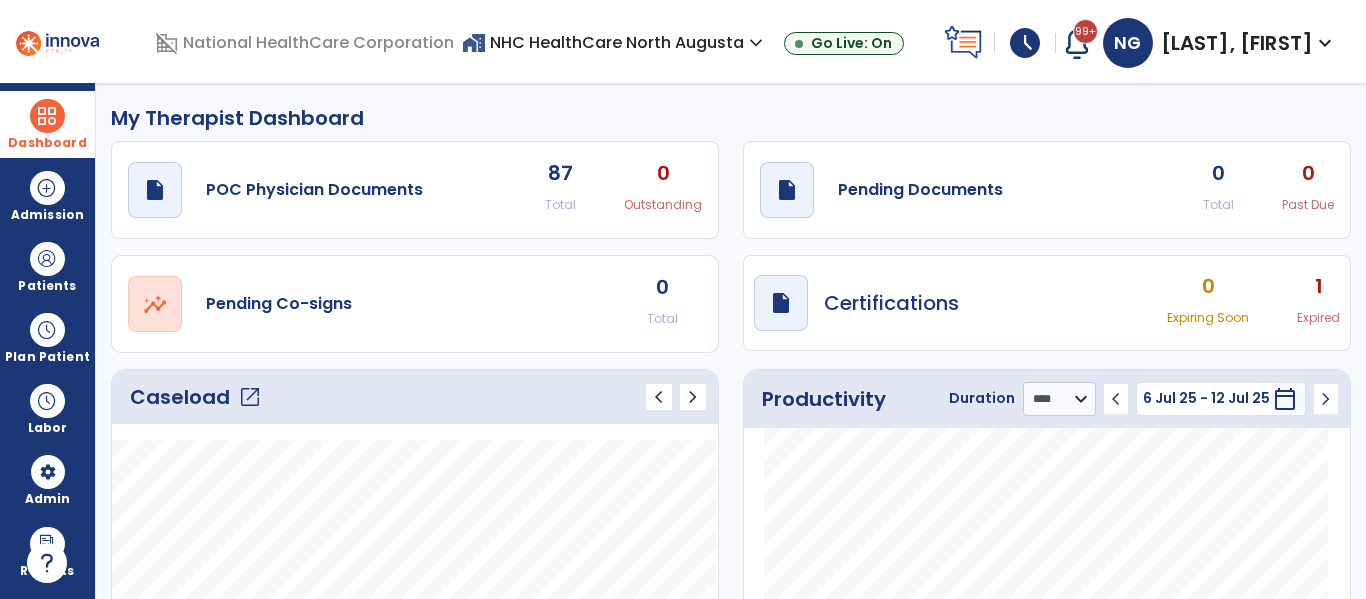 click on "open_in_new" 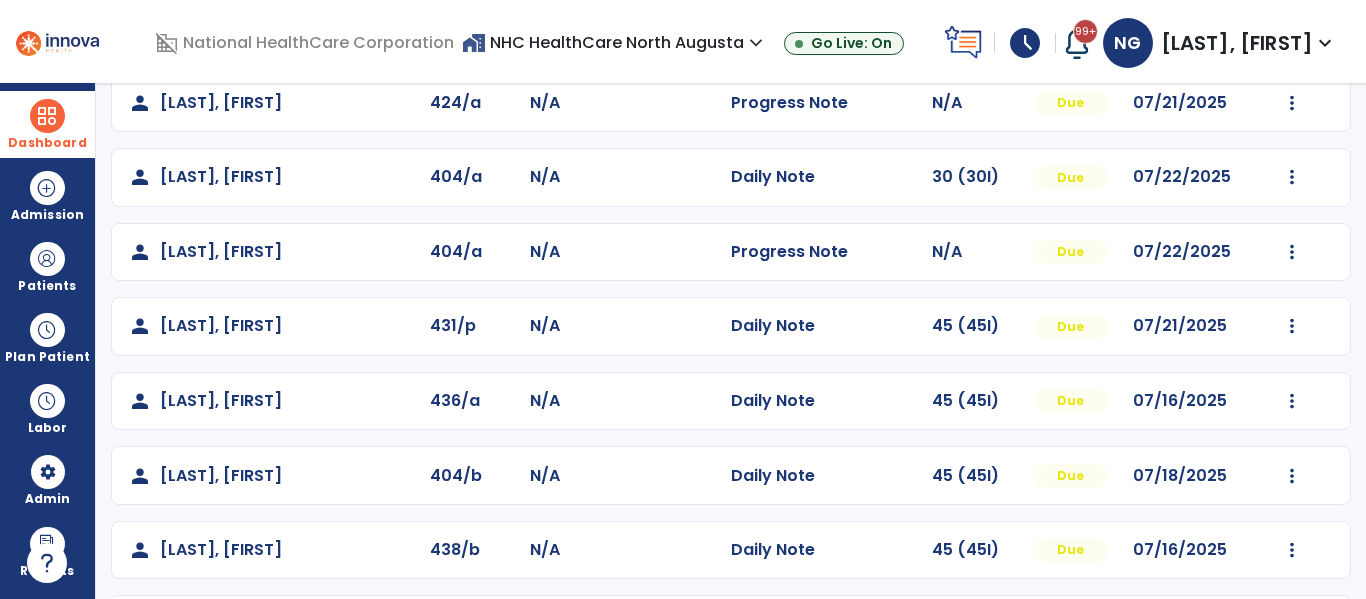 scroll, scrollTop: 562, scrollLeft: 0, axis: vertical 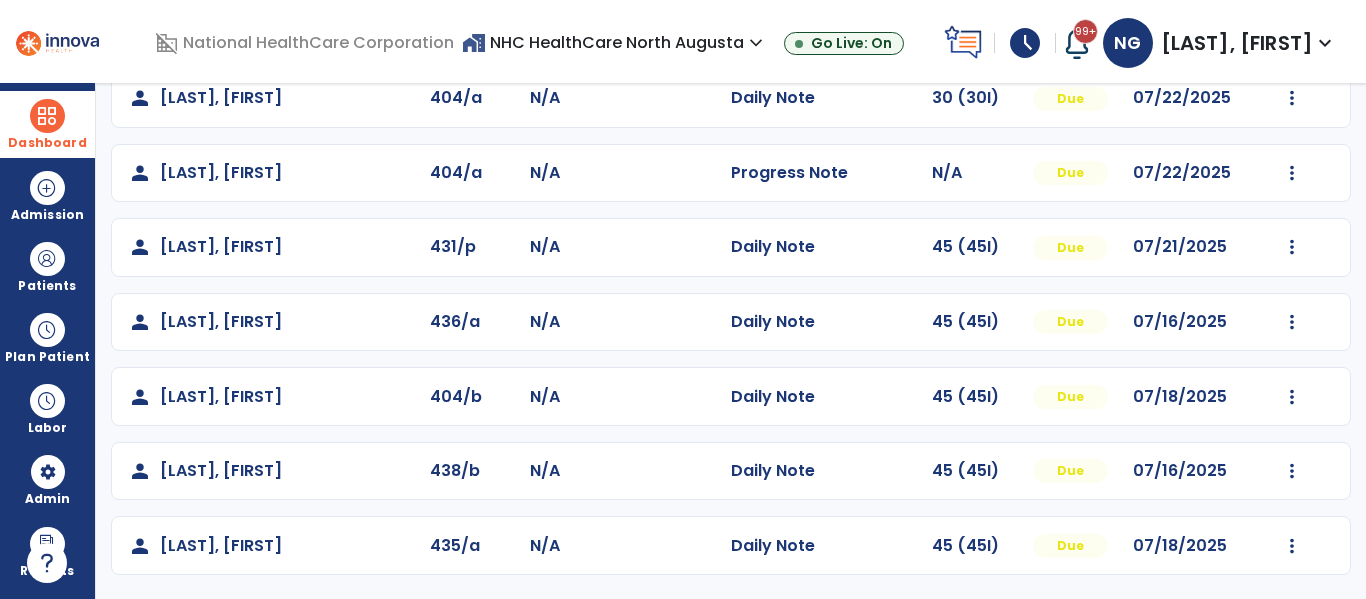 click on "Mark Visit As Complete   Reset Note   Open Document   G + C Mins" 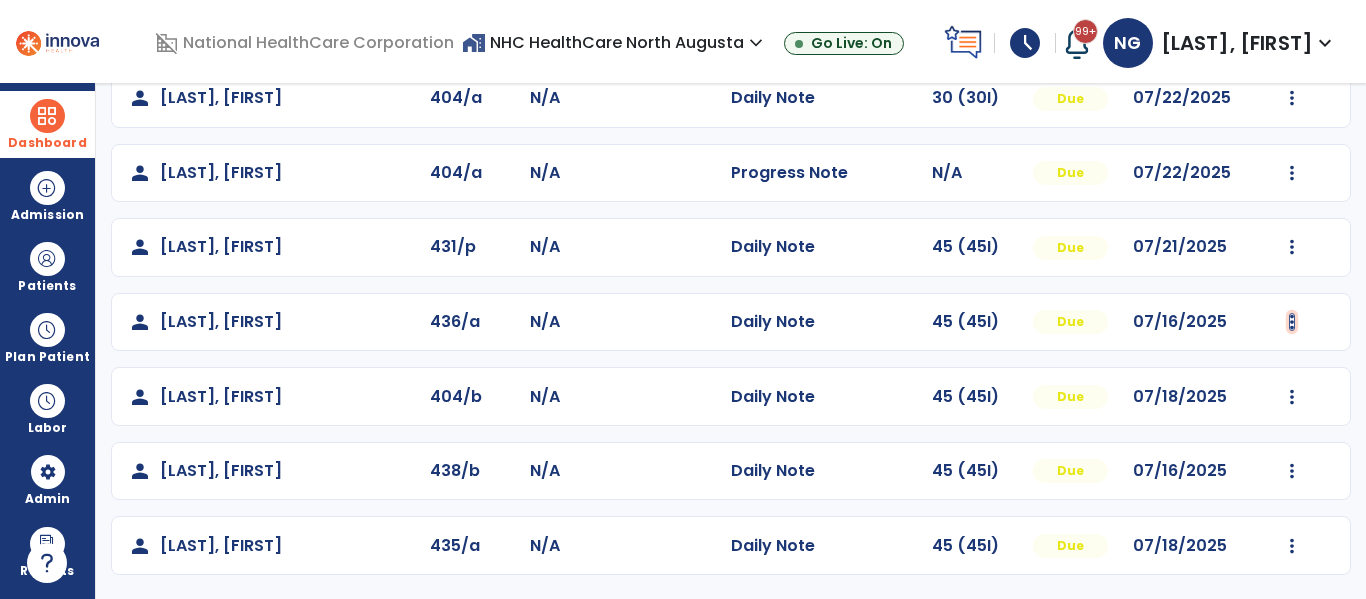 click at bounding box center [1292, -274] 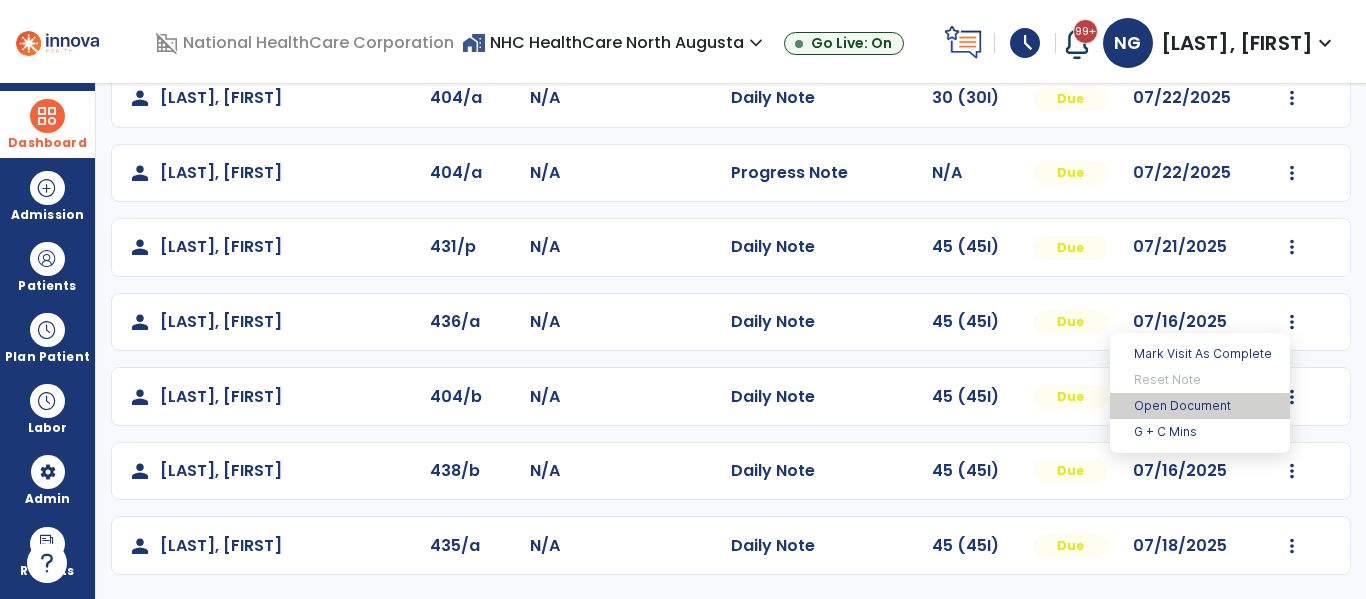 click on "Open Document" at bounding box center [1200, 406] 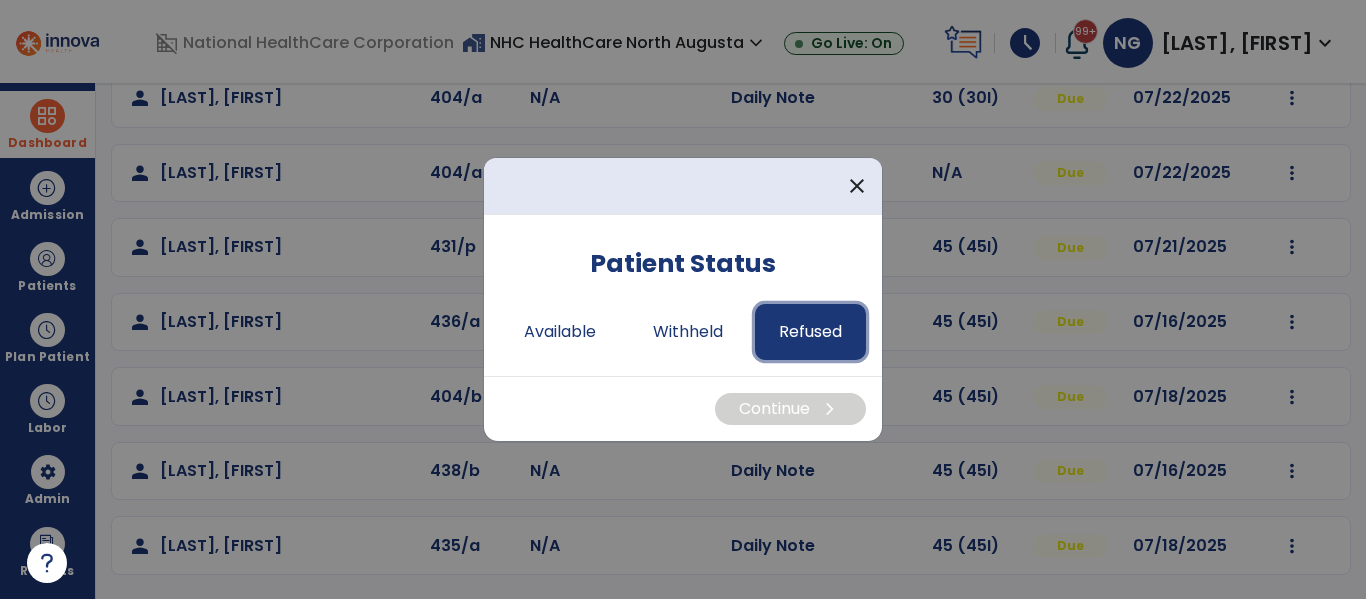 click on "Refused" at bounding box center (810, 332) 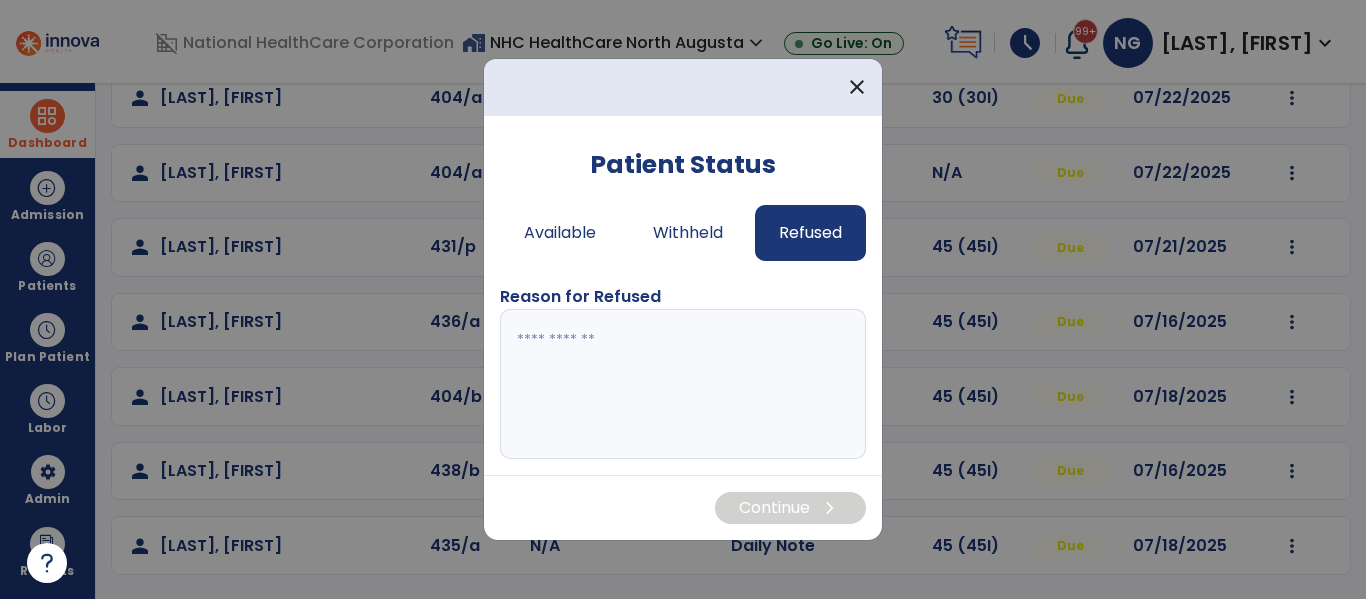 click at bounding box center (683, 384) 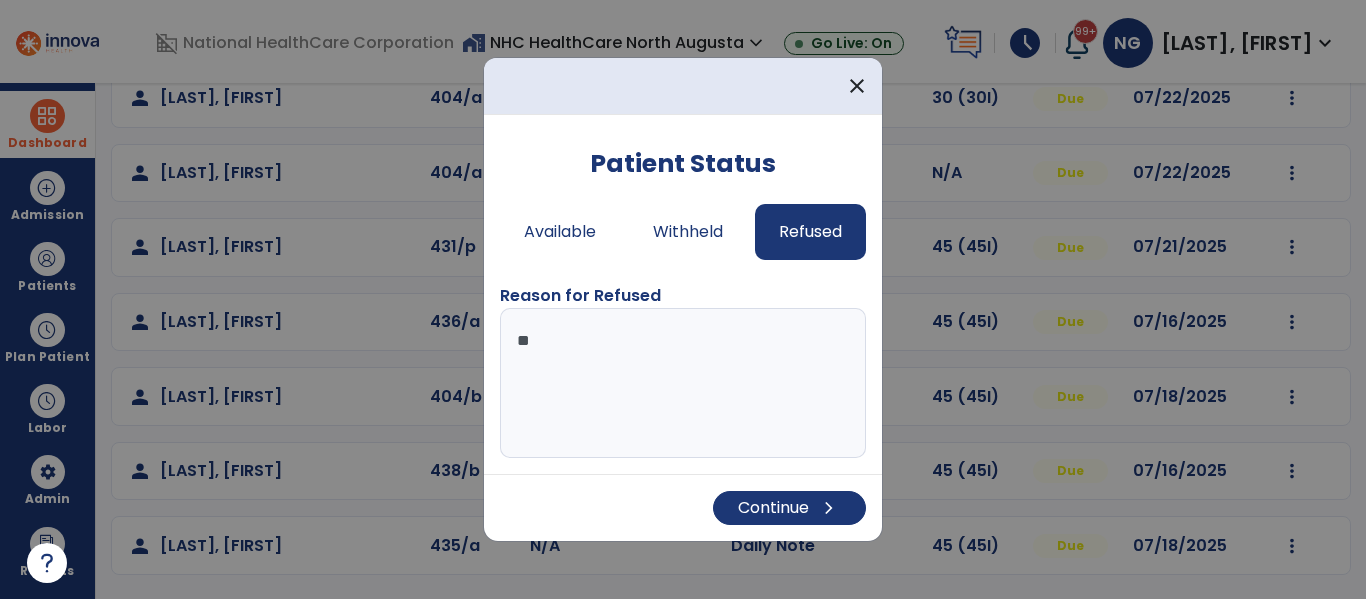 type on "*" 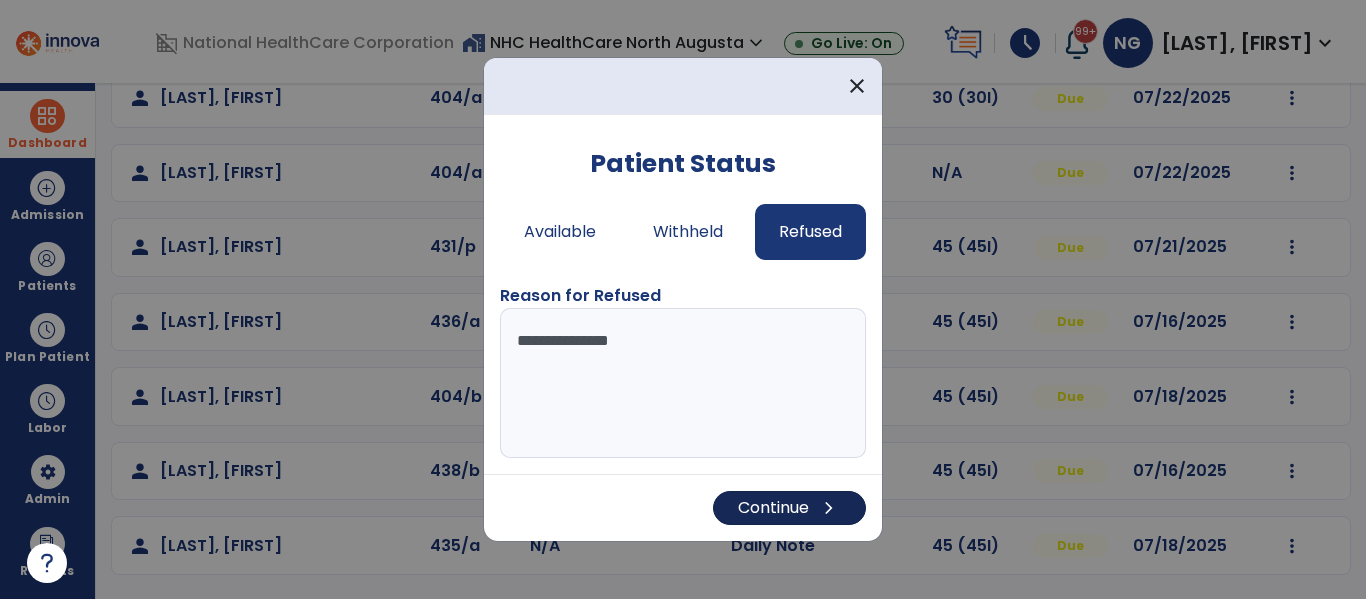 type on "**********" 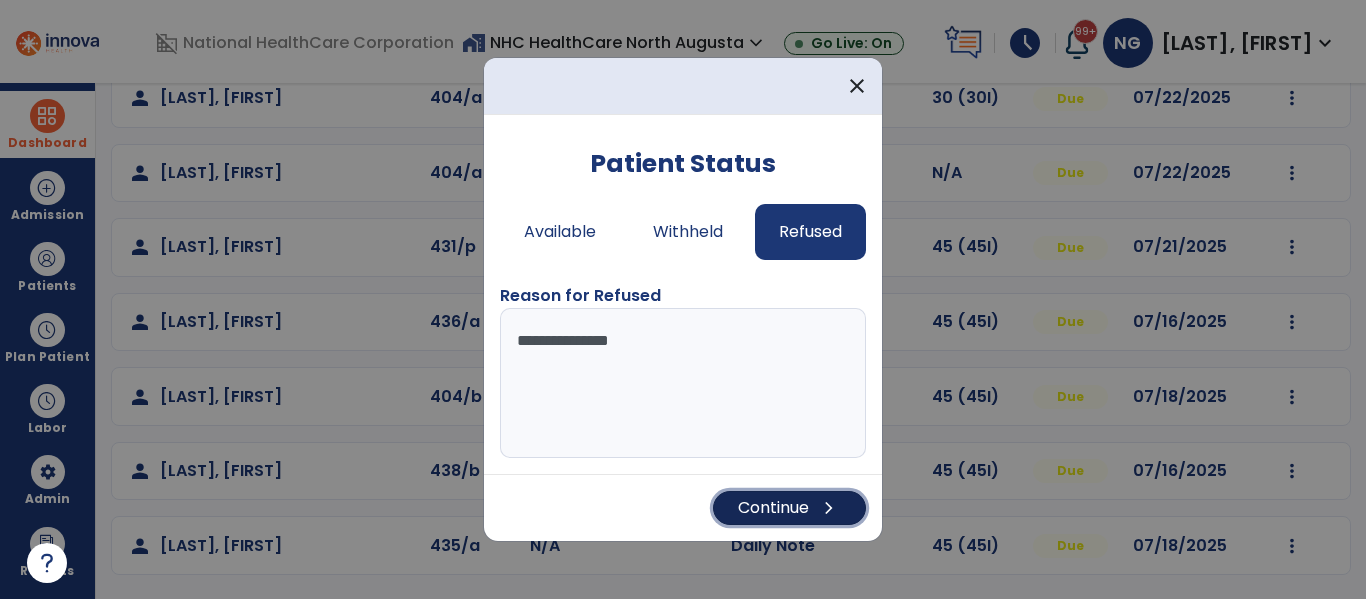 click on "Continue   chevron_right" at bounding box center (789, 508) 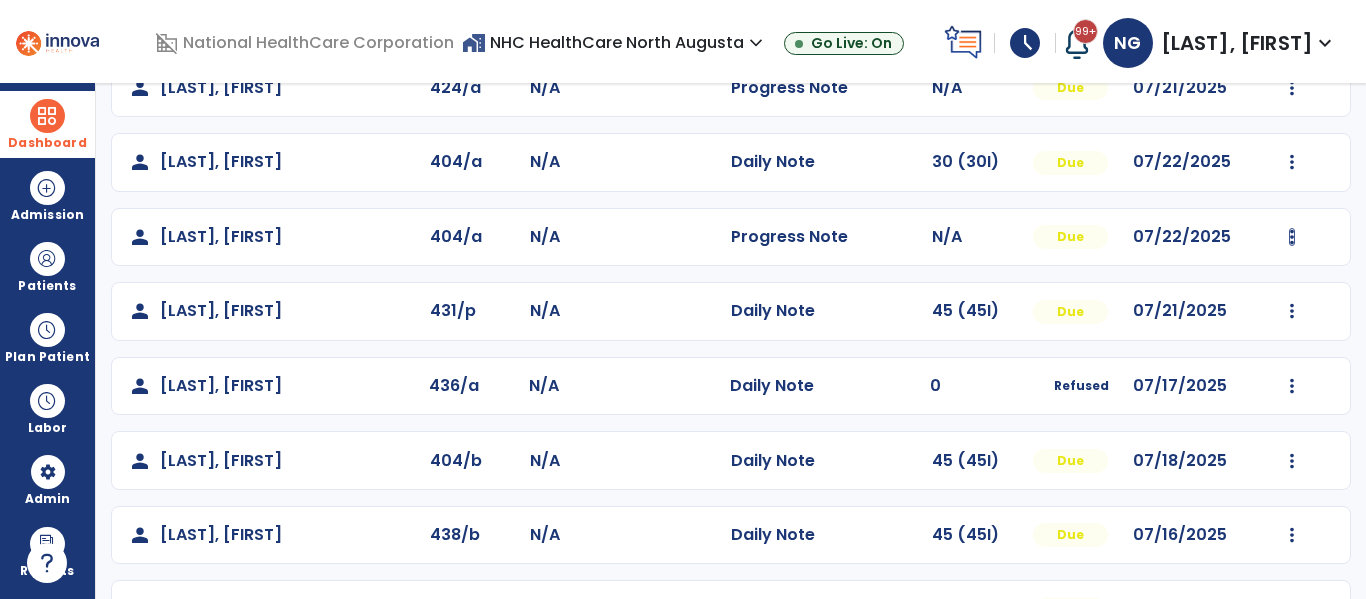 scroll, scrollTop: 497, scrollLeft: 0, axis: vertical 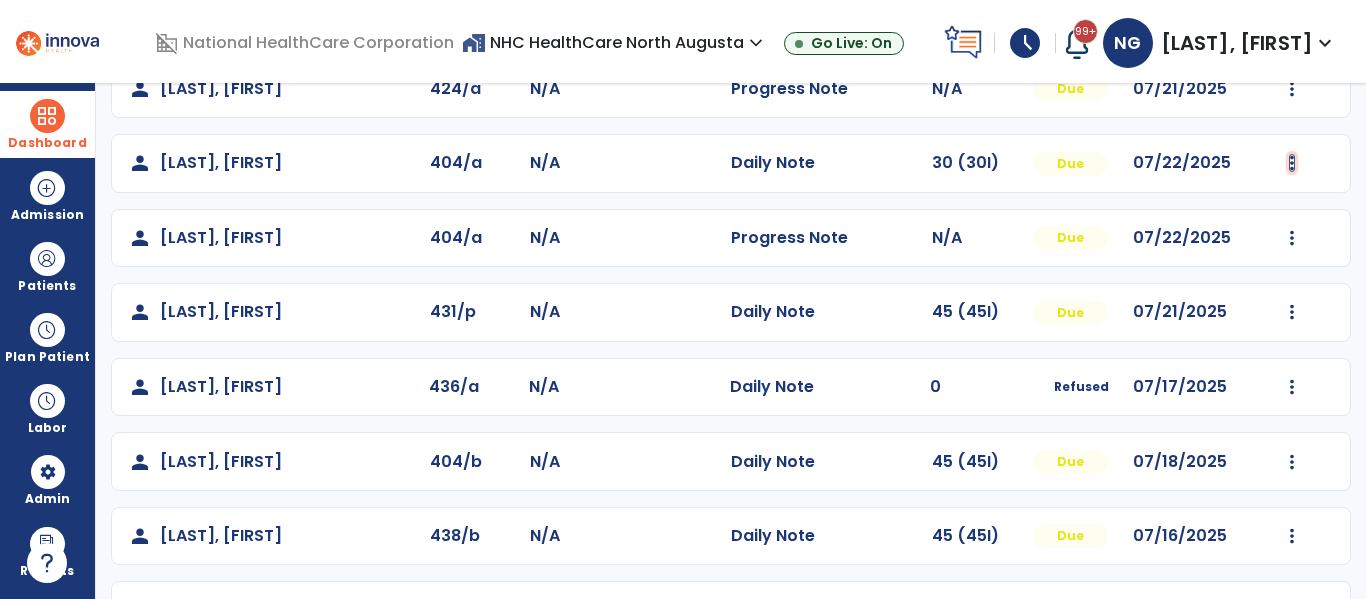 click at bounding box center [1292, -209] 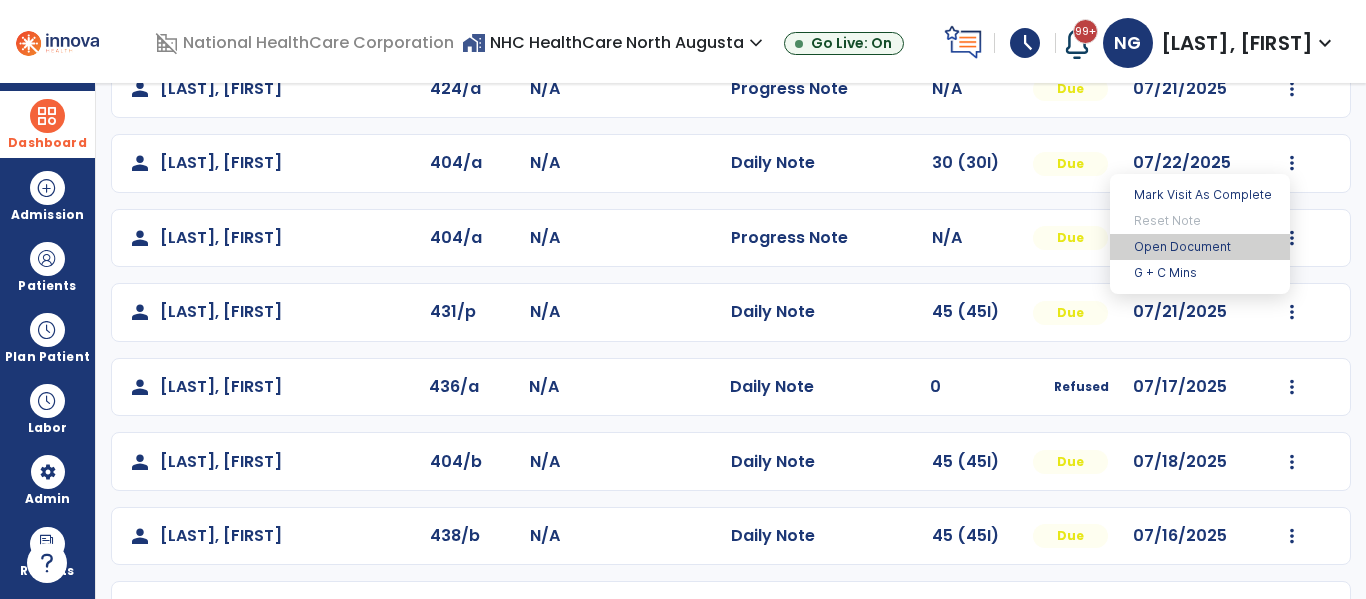 click on "Open Document" at bounding box center (1200, 247) 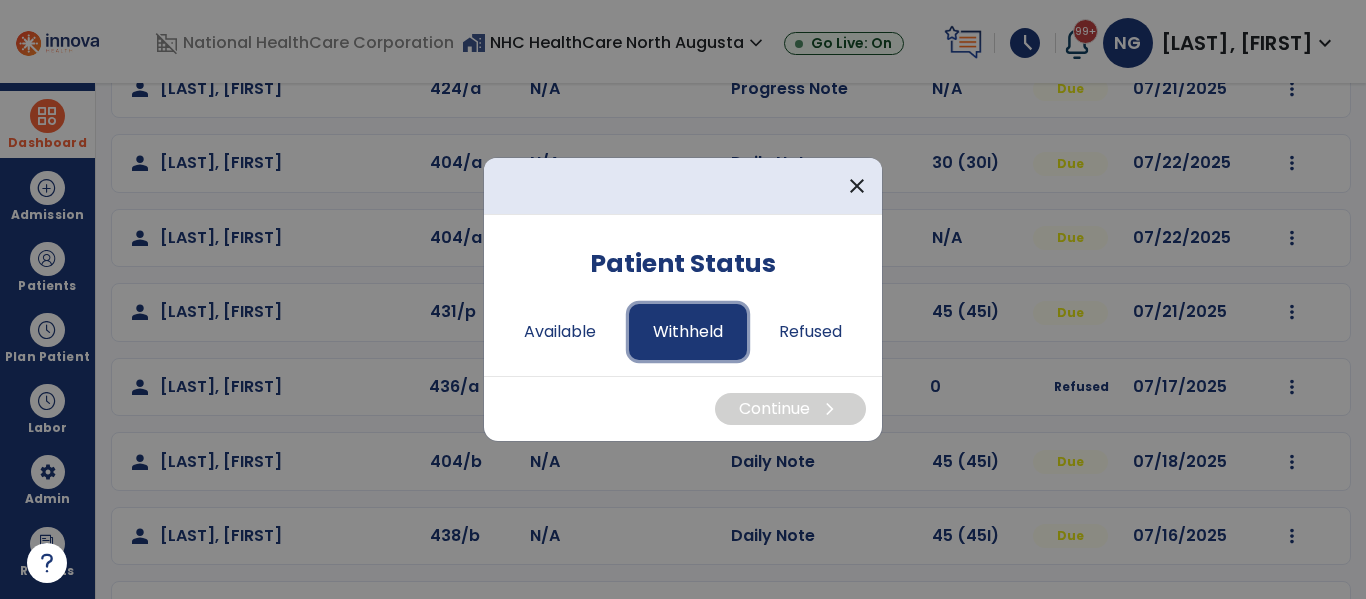 click on "Withheld" at bounding box center (688, 332) 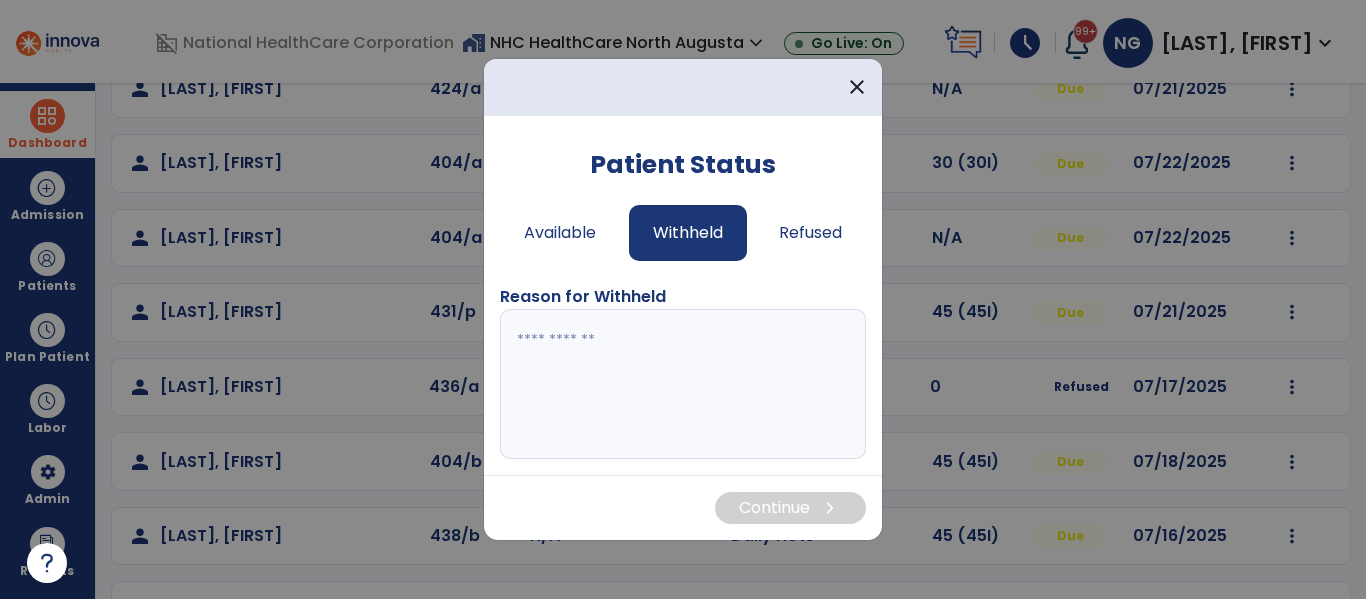 click at bounding box center (683, 384) 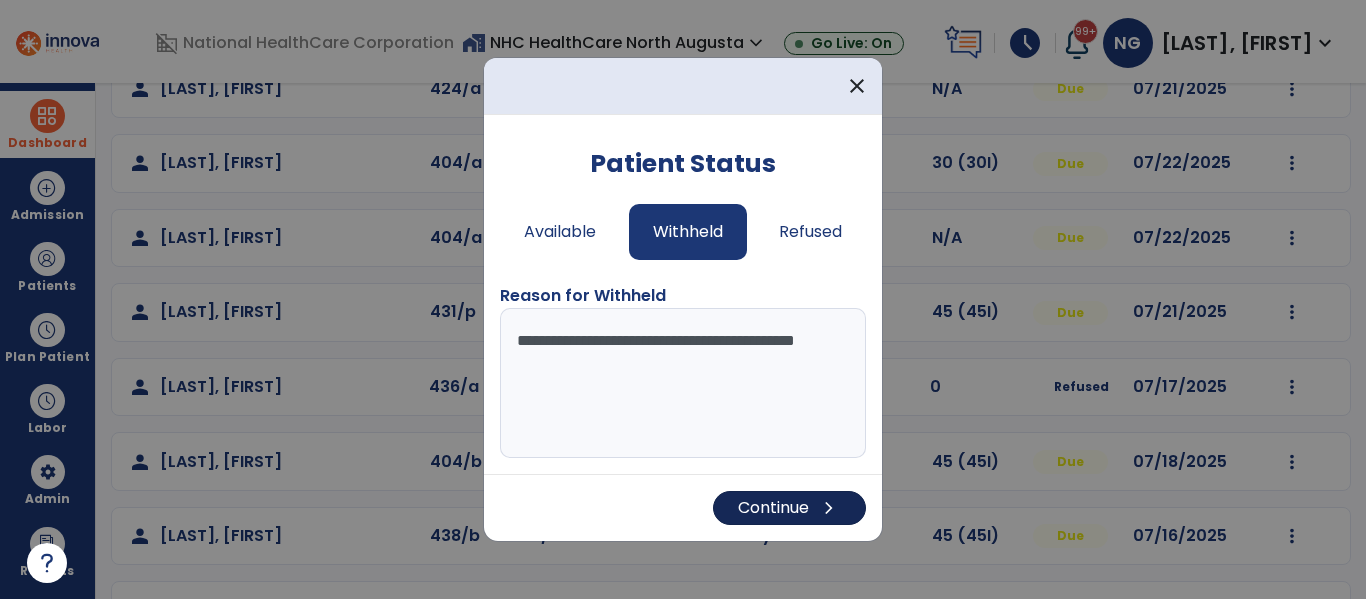 type on "**********" 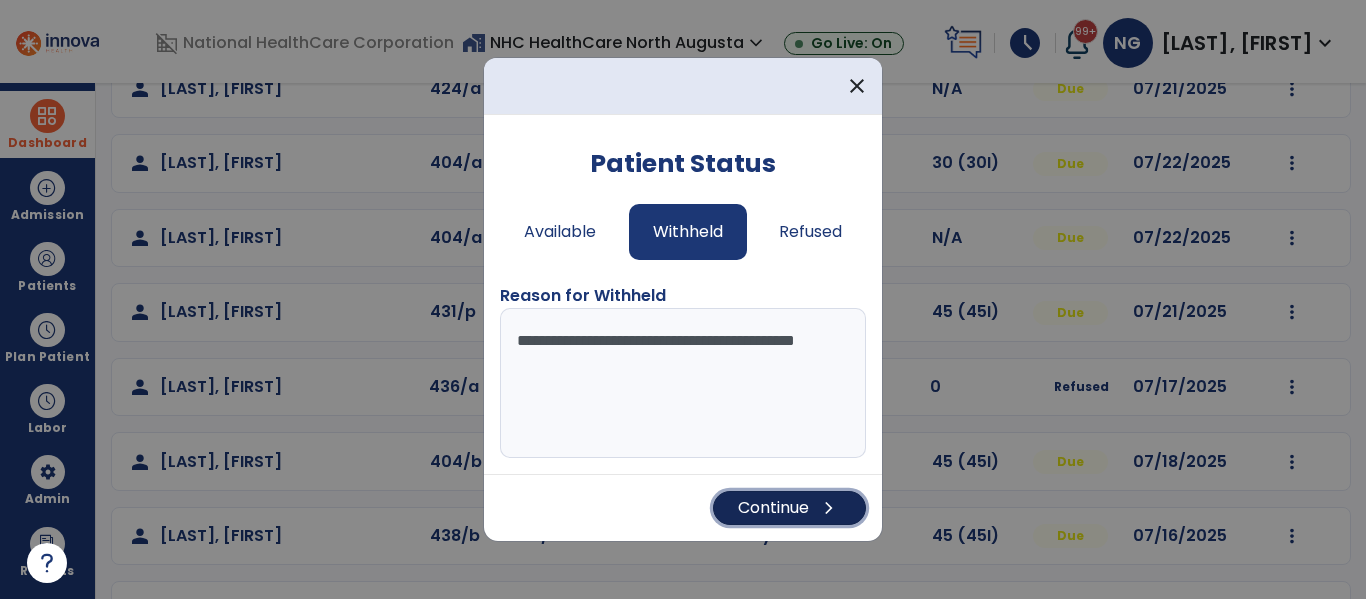 click on "Continue   chevron_right" at bounding box center [789, 508] 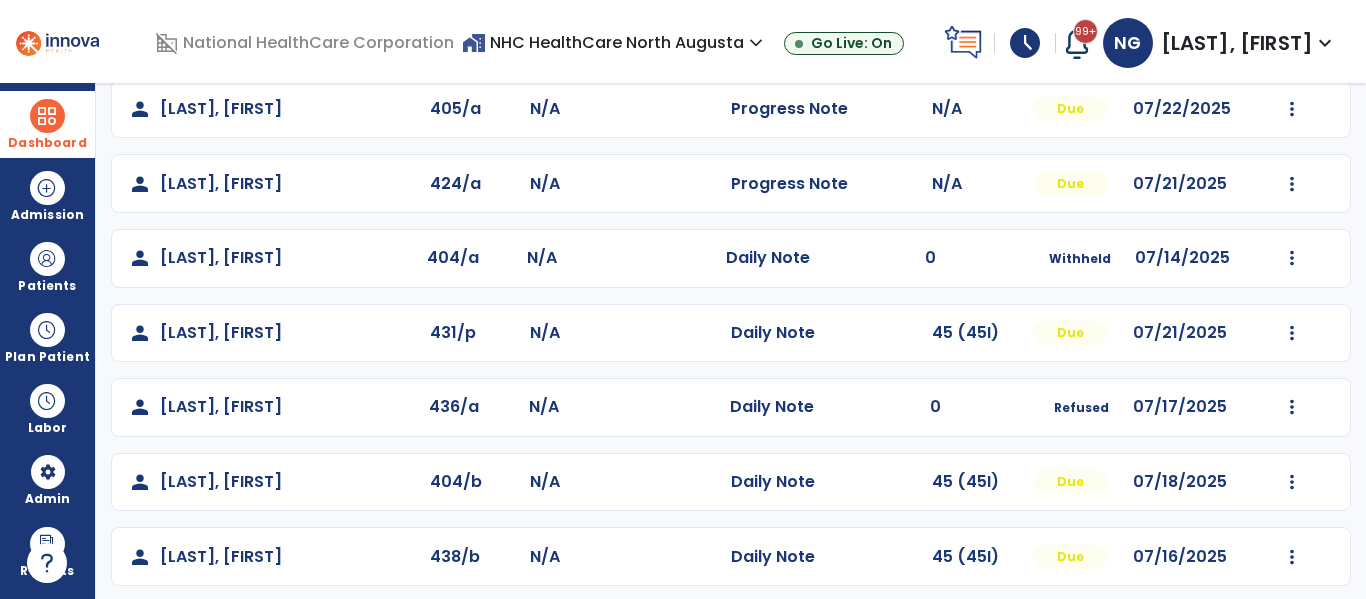 scroll, scrollTop: 487, scrollLeft: 0, axis: vertical 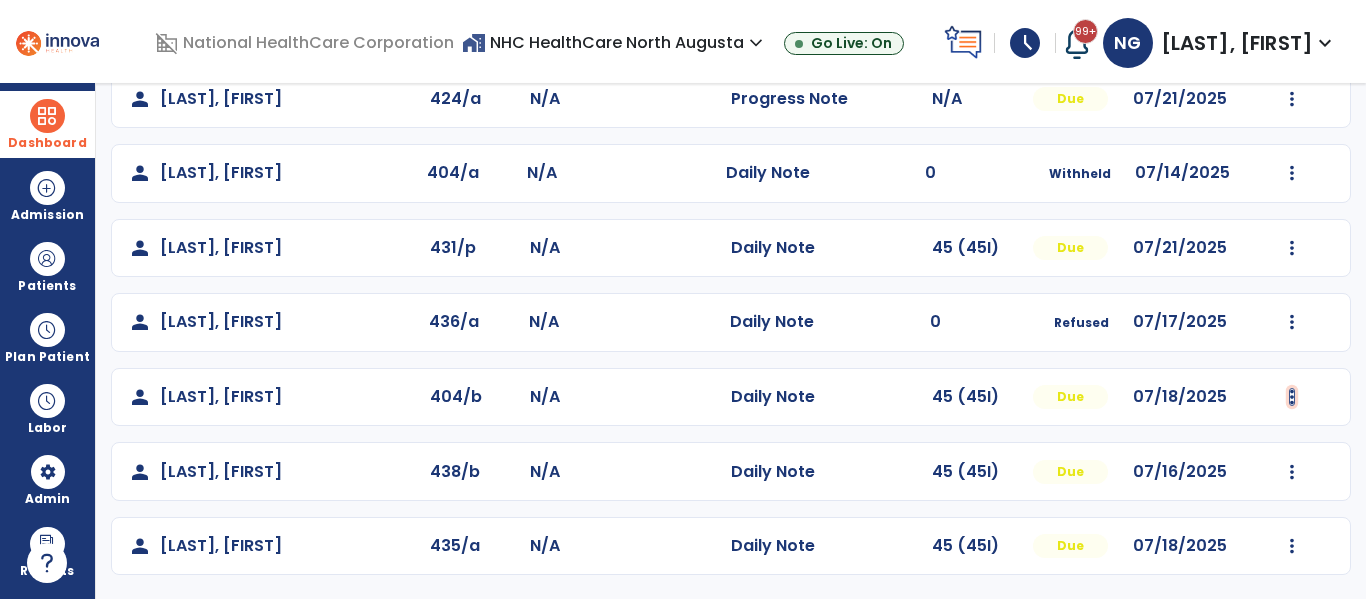 click at bounding box center (1292, -199) 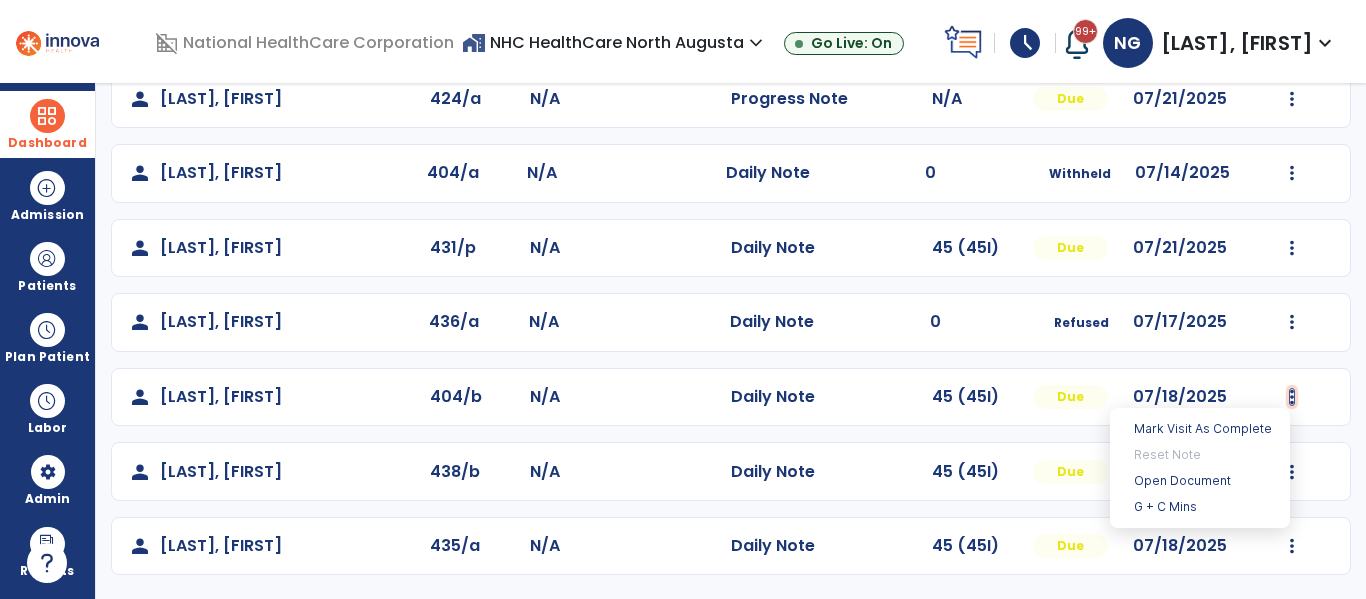 click at bounding box center (1292, 397) 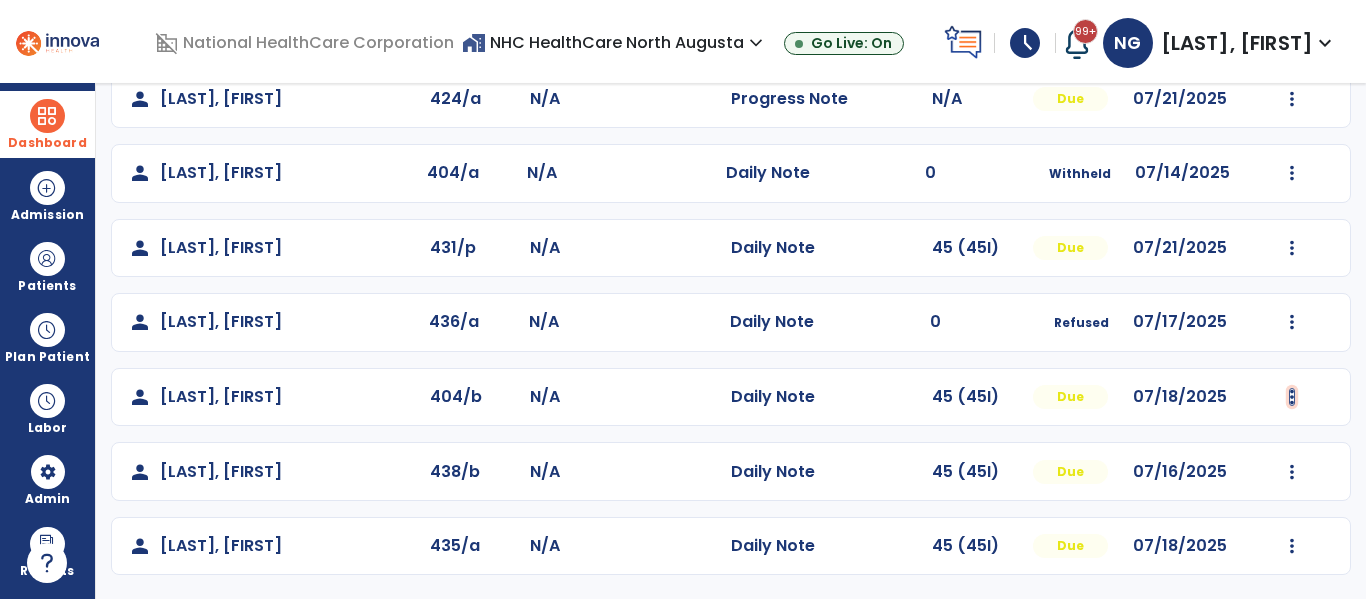 click at bounding box center (1292, -199) 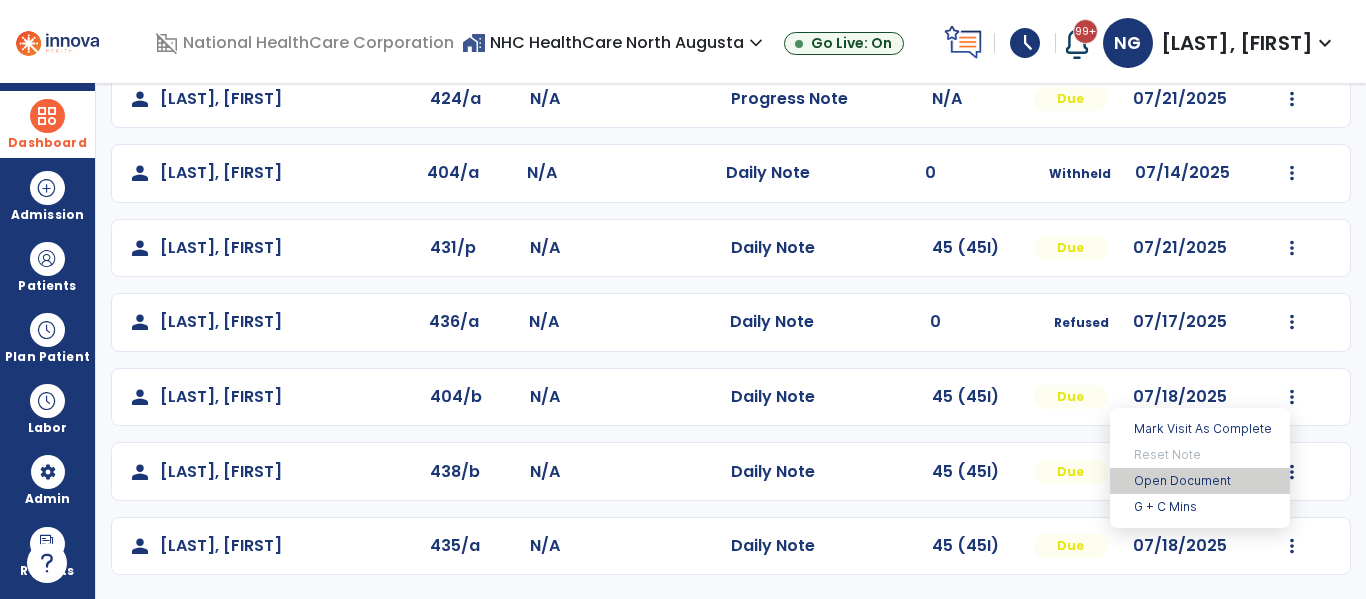 click on "Open Document" at bounding box center (1200, 481) 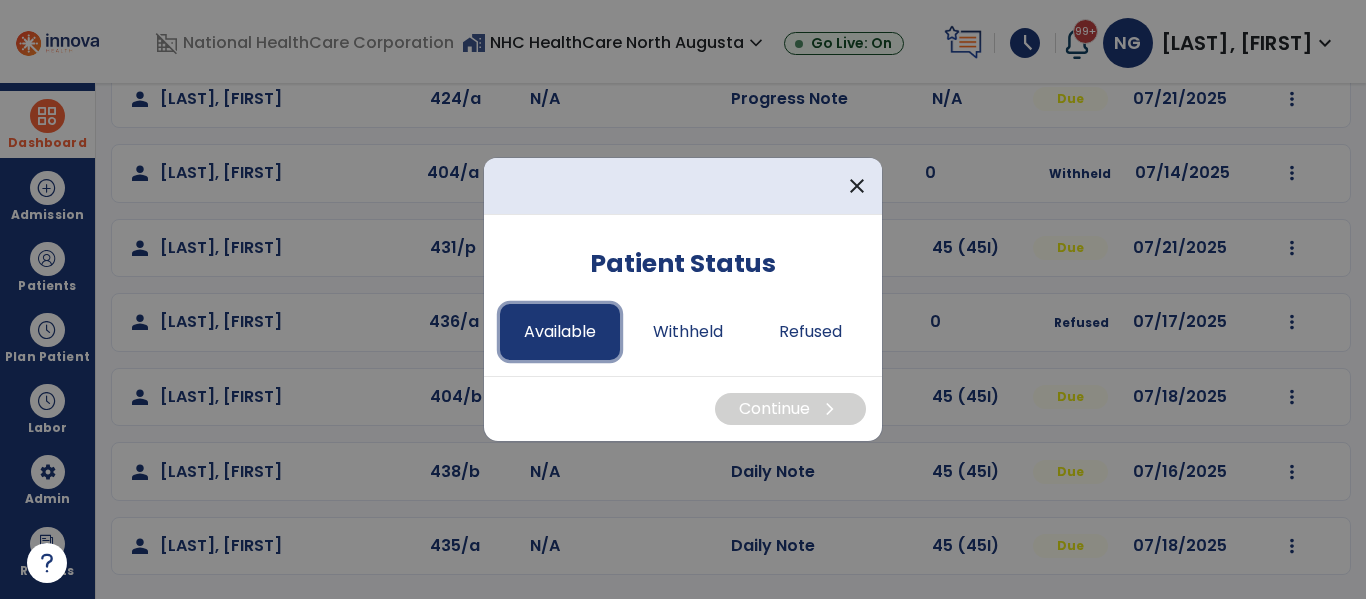click on "Available" at bounding box center (560, 332) 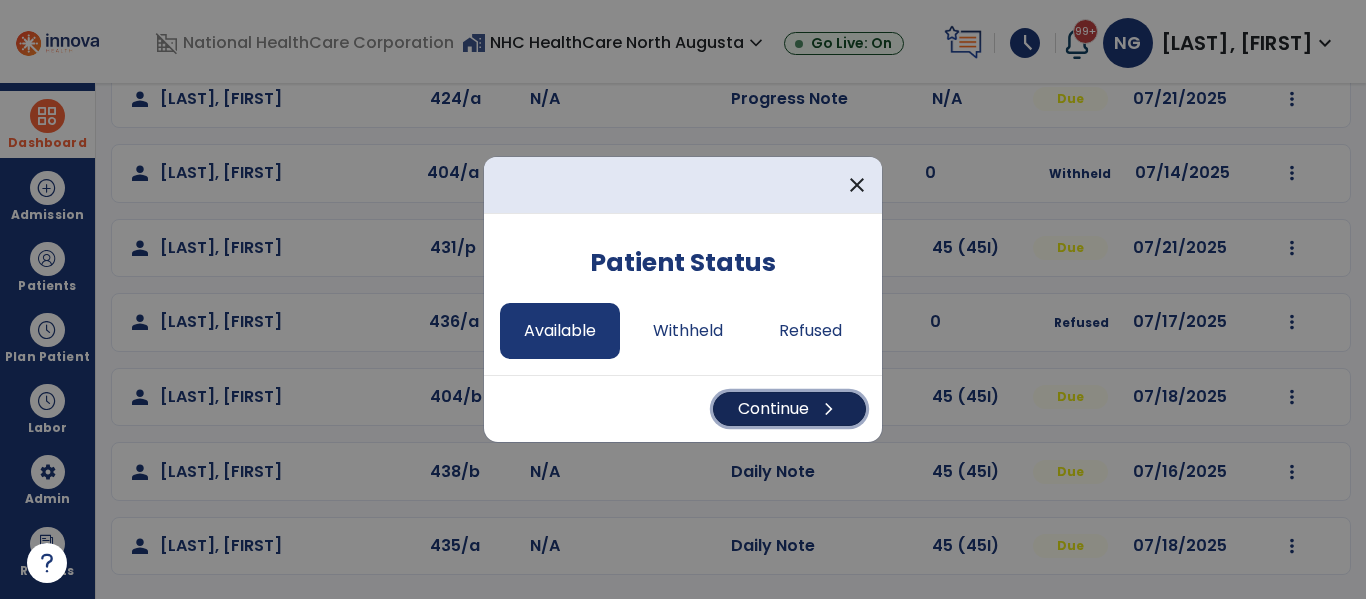 click on "Continue   chevron_right" at bounding box center [789, 409] 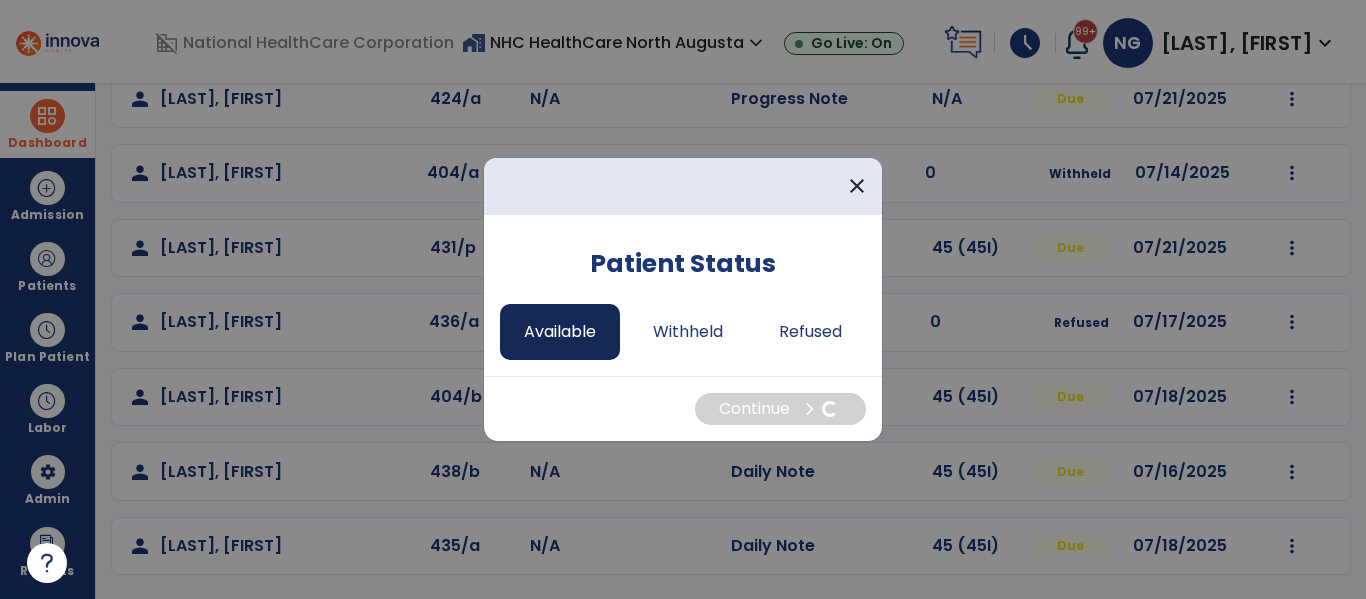 select on "*" 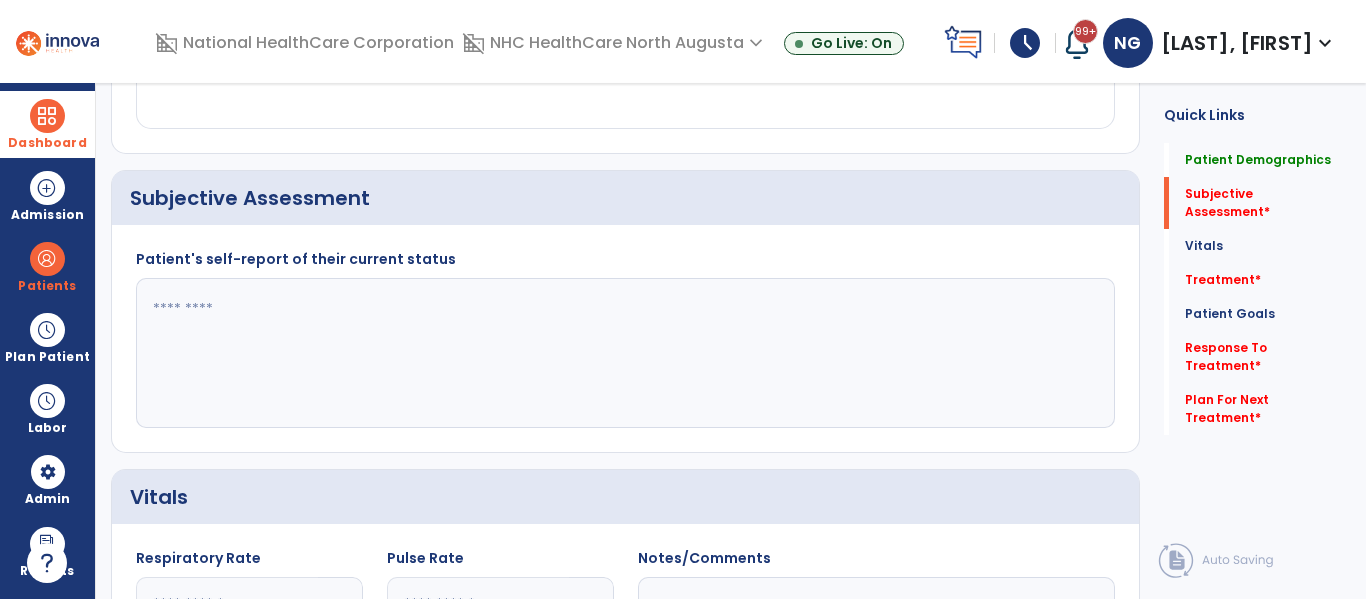 click 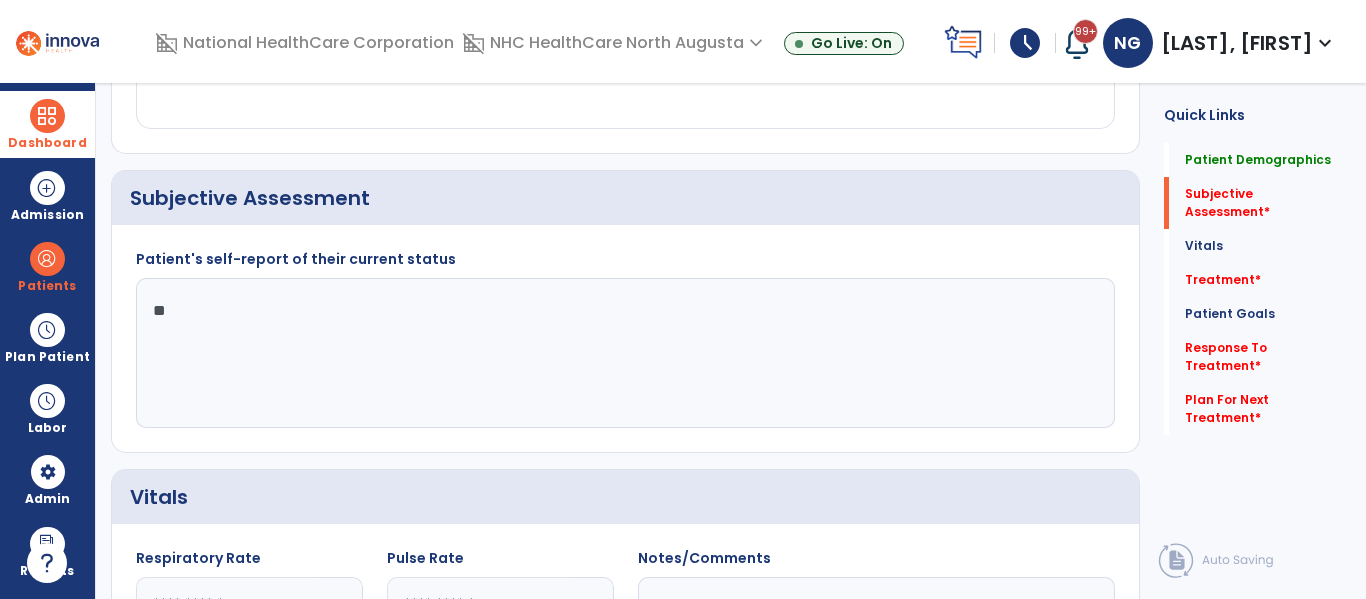 click 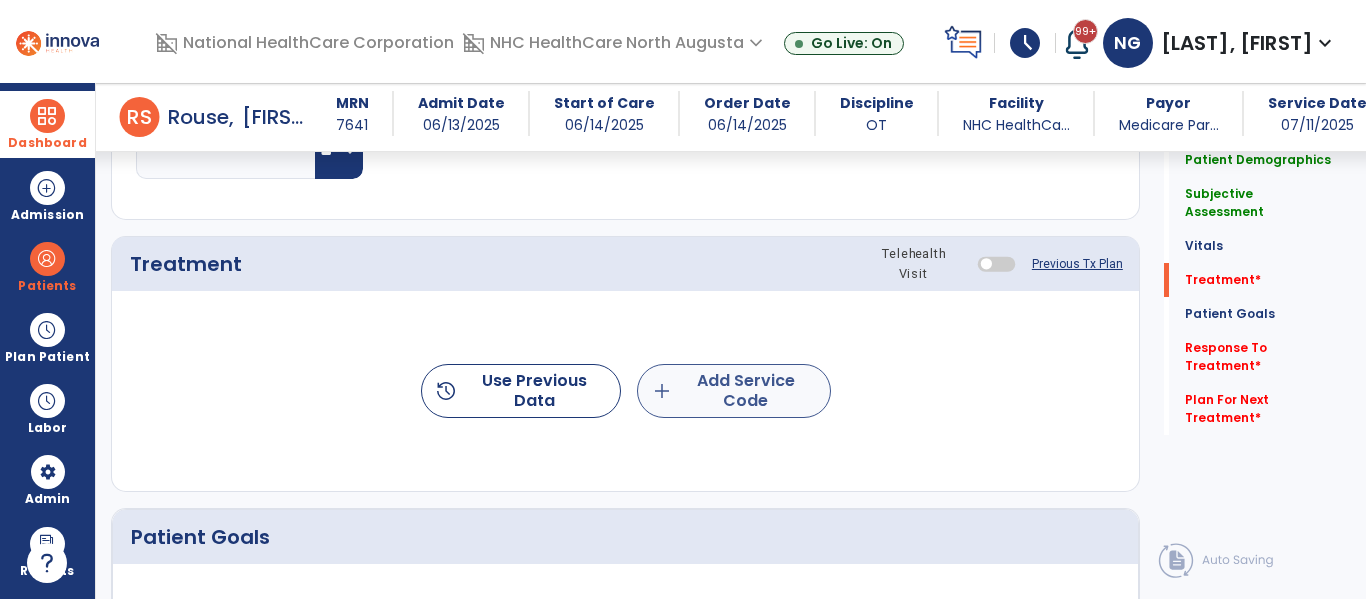 type on "**********" 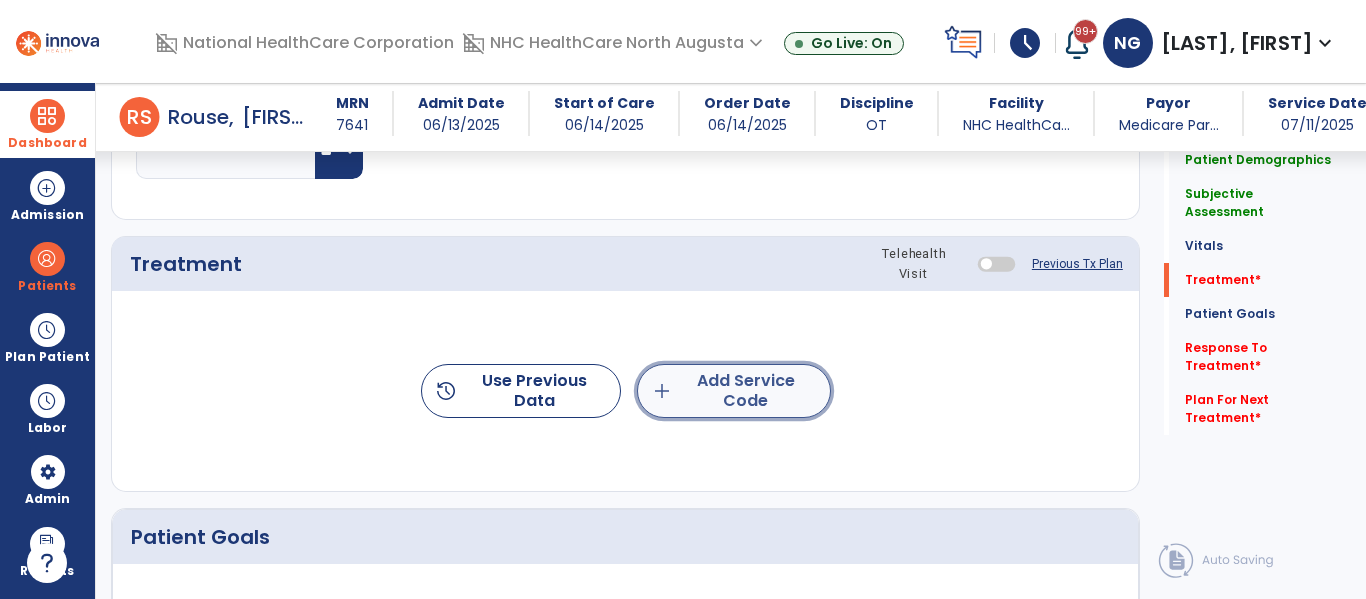 click on "add  Add Service Code" 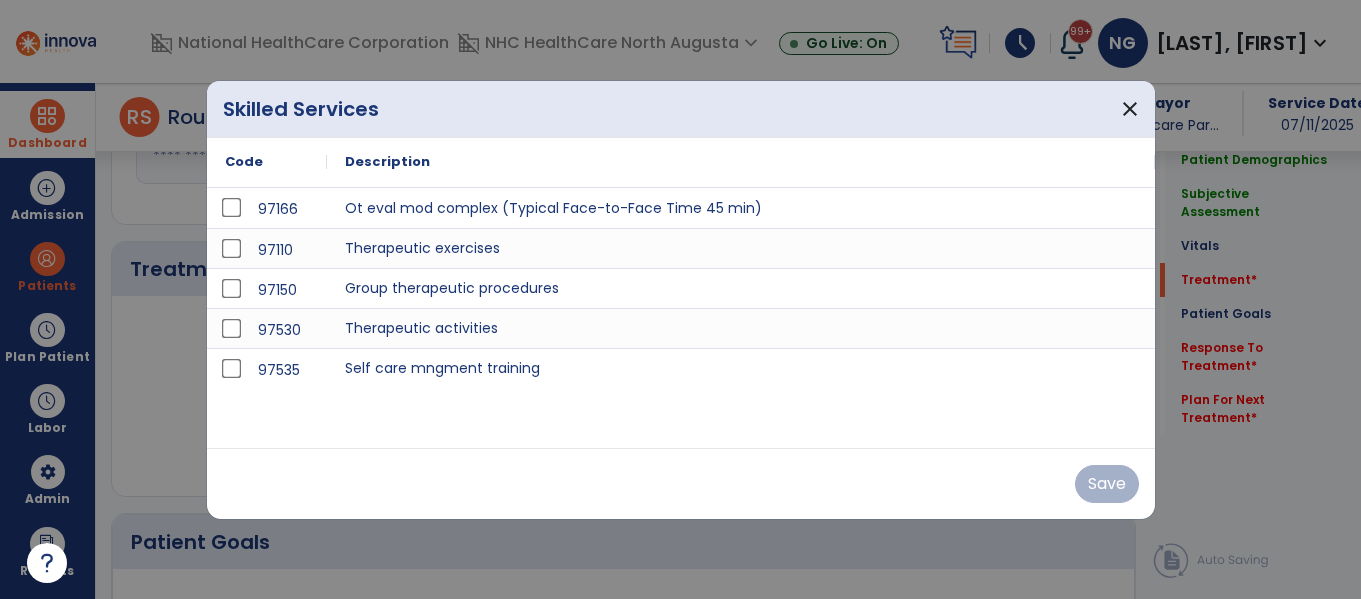 scroll, scrollTop: 1123, scrollLeft: 0, axis: vertical 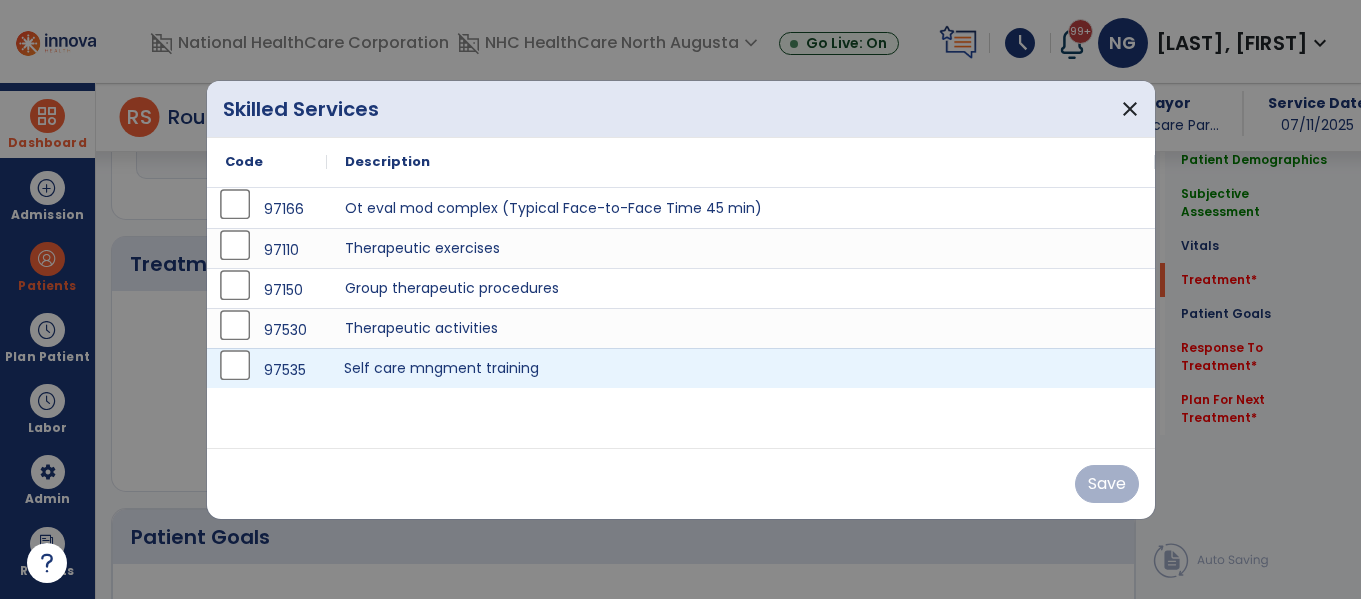 click on "Self care mngment training" at bounding box center (741, 368) 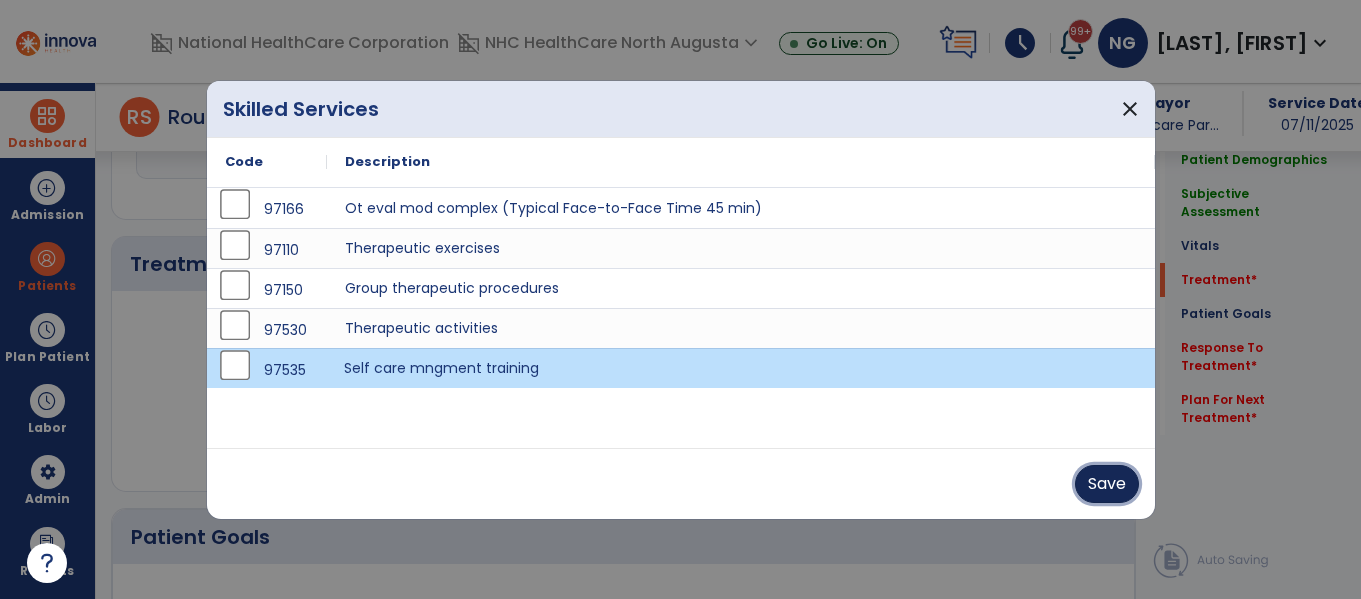 click on "Save" at bounding box center (1107, 484) 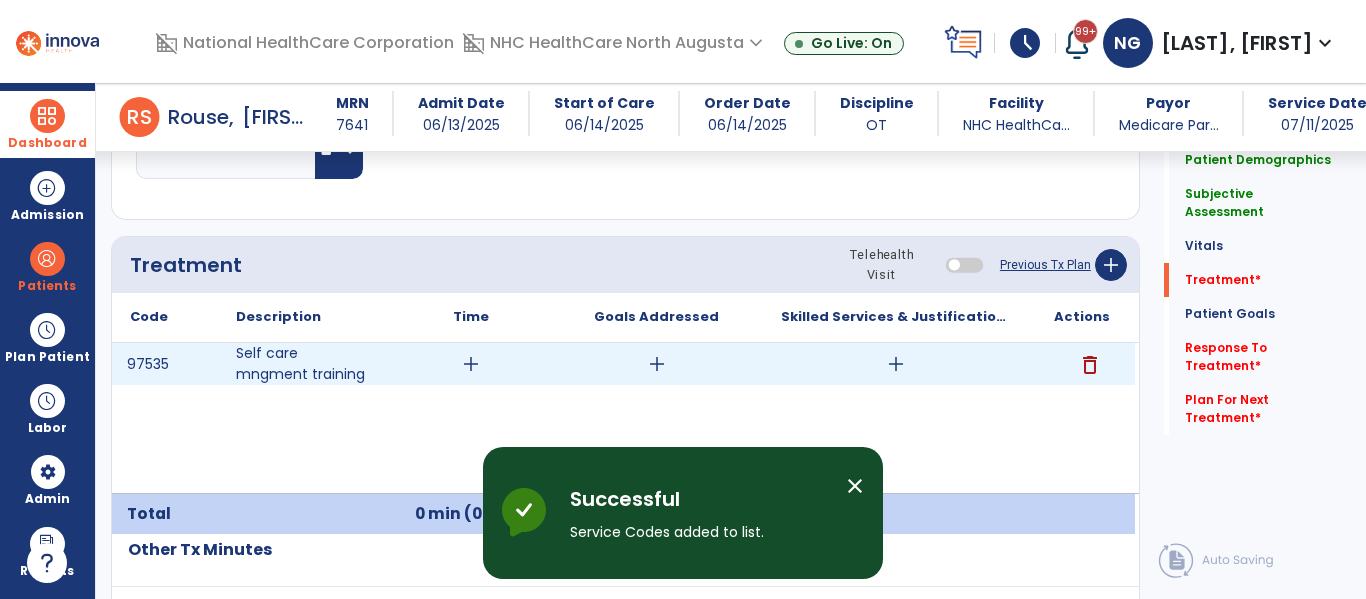 click on "add" at bounding box center [470, 364] 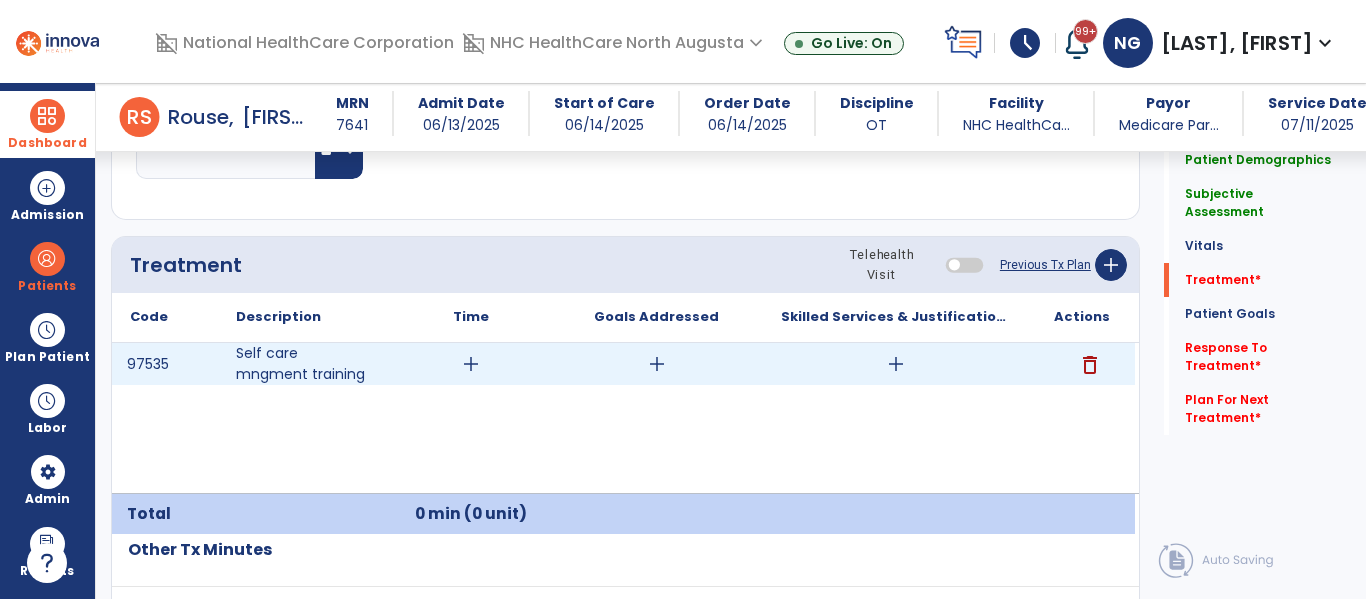 click on "add" at bounding box center [471, 364] 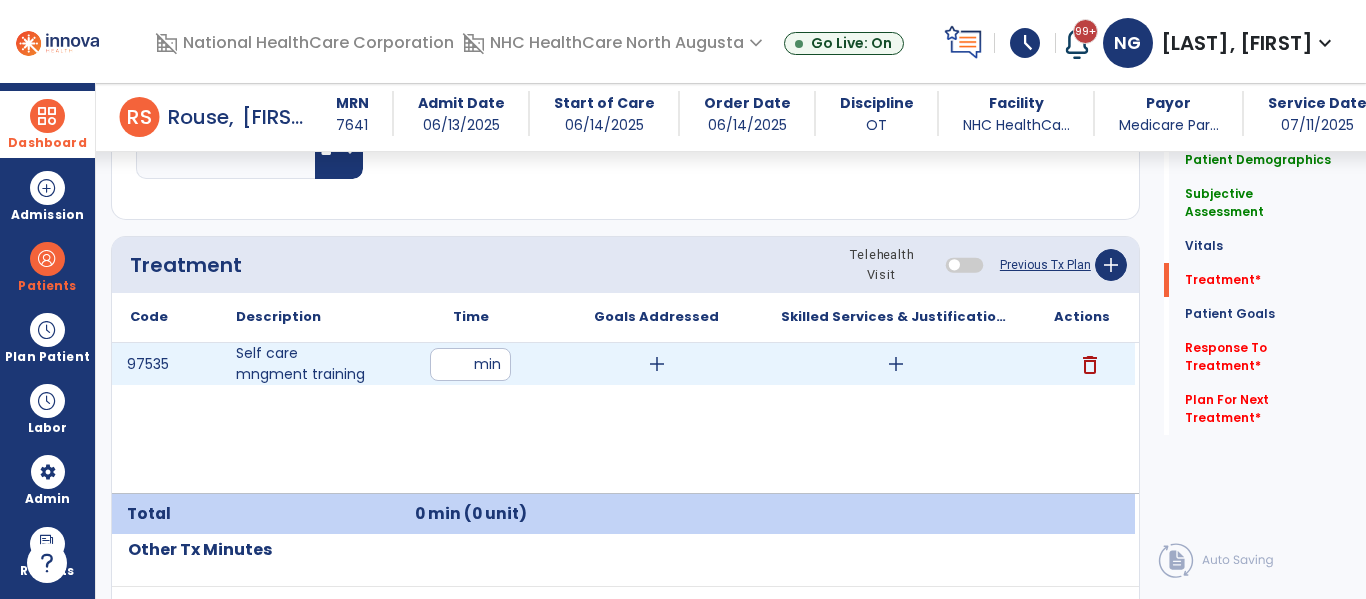 type on "**" 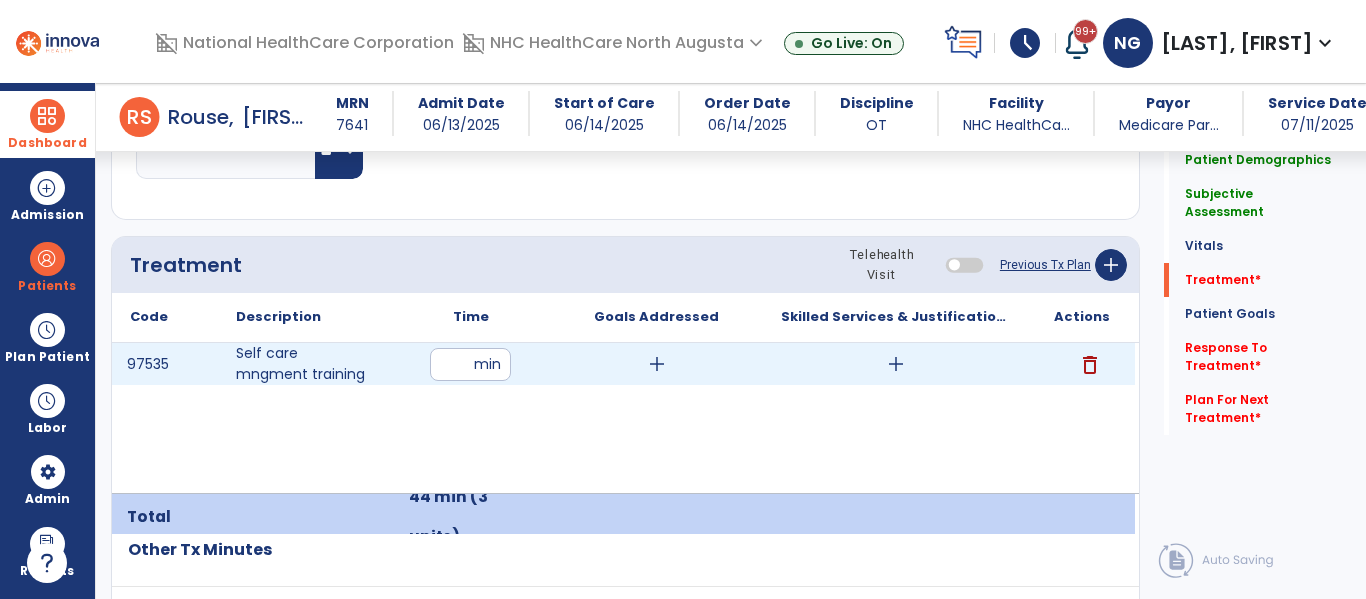 click on "add" at bounding box center [896, 364] 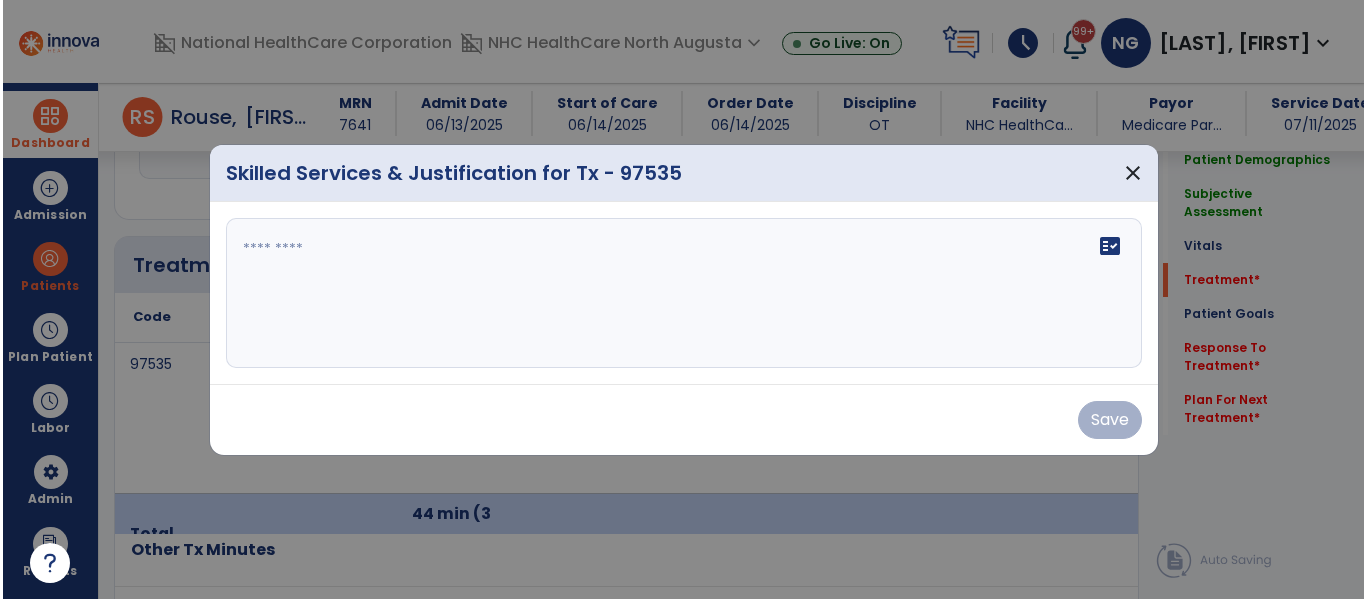 scroll, scrollTop: 1123, scrollLeft: 0, axis: vertical 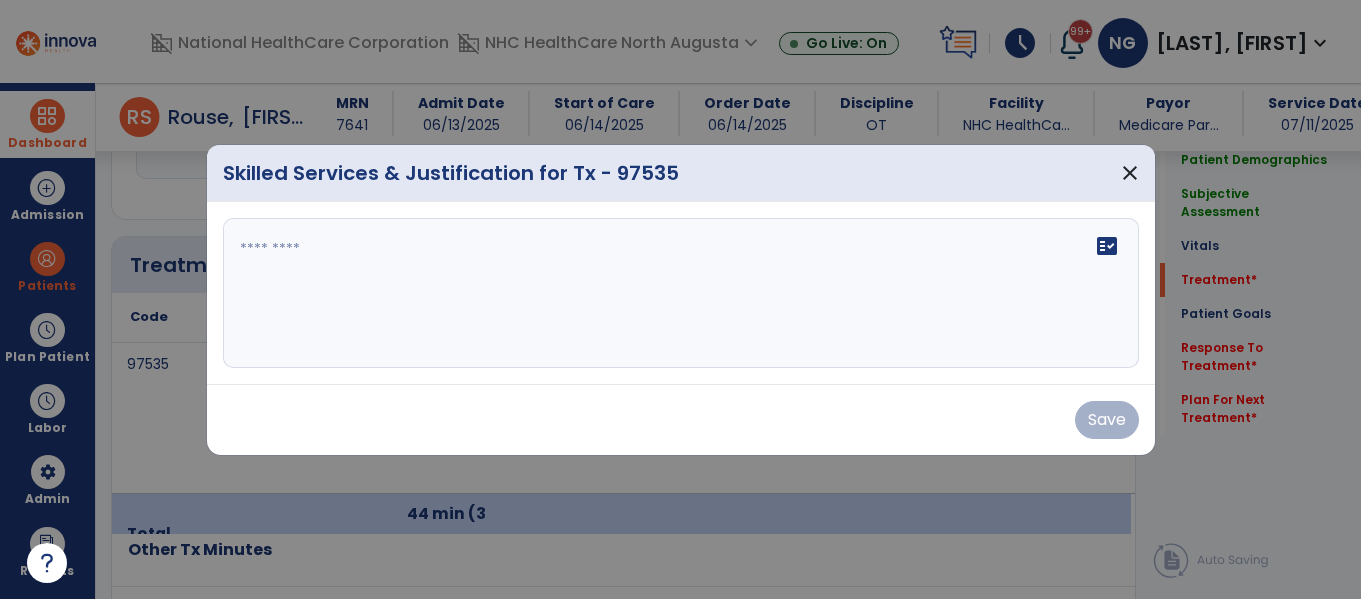 click on "fact_check" at bounding box center (681, 293) 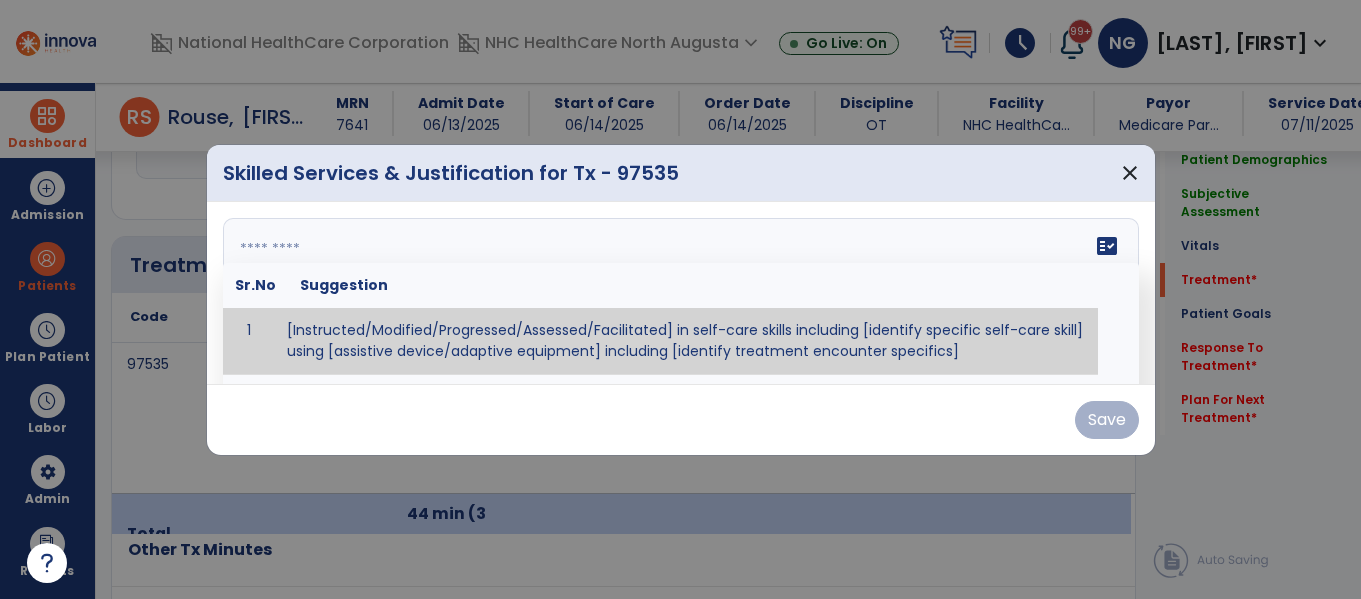 type on "*" 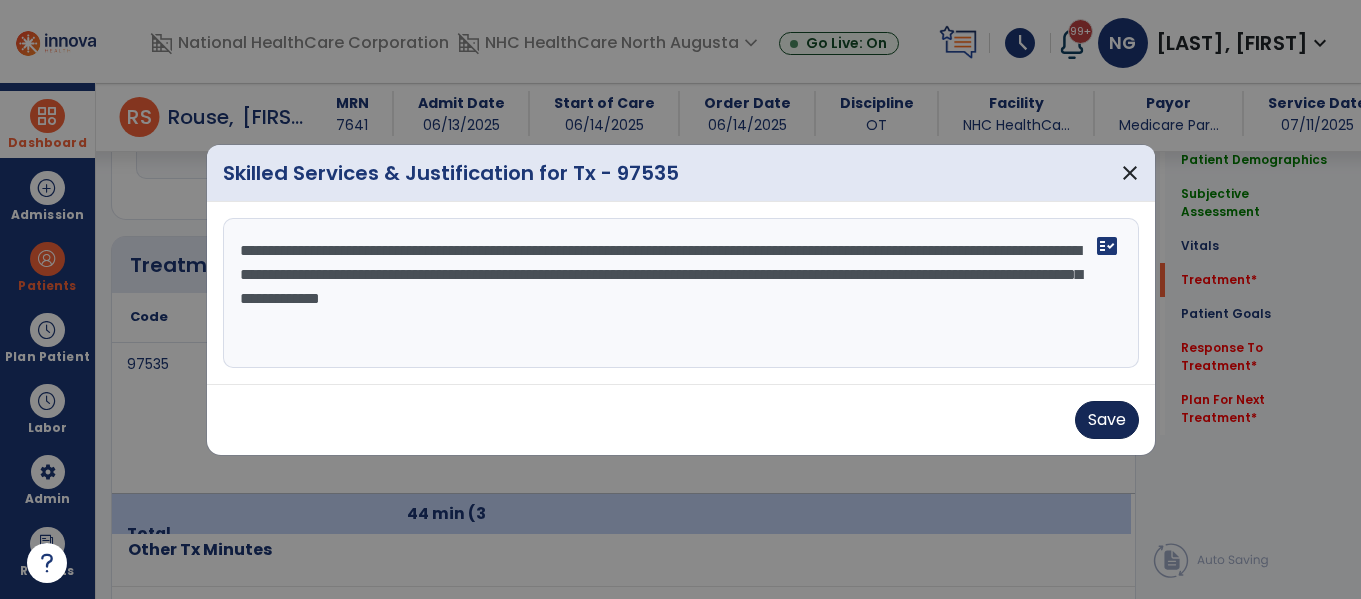 type on "**********" 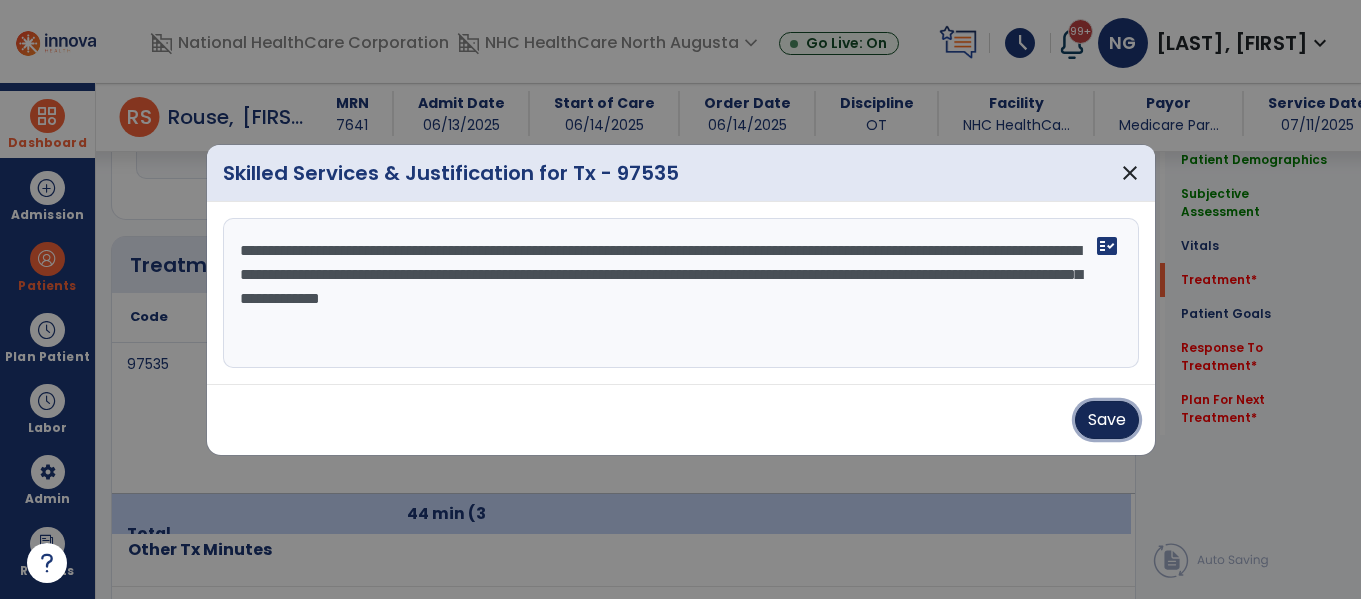 click on "Save" at bounding box center (1107, 420) 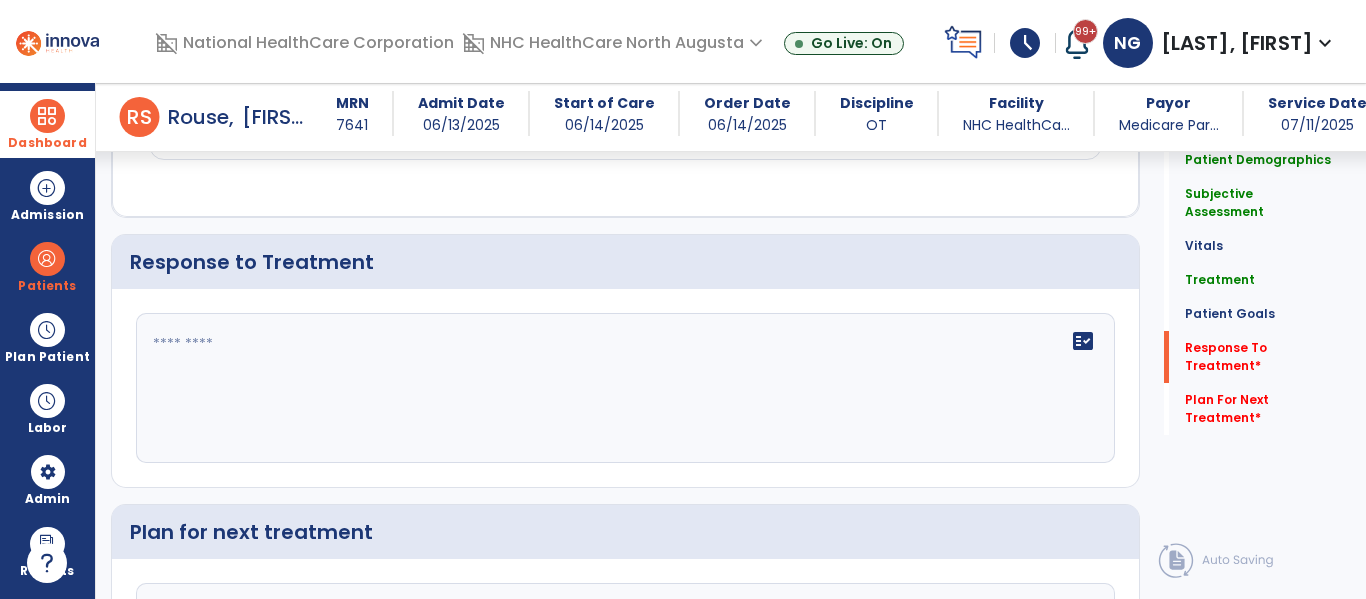 scroll, scrollTop: 2462, scrollLeft: 0, axis: vertical 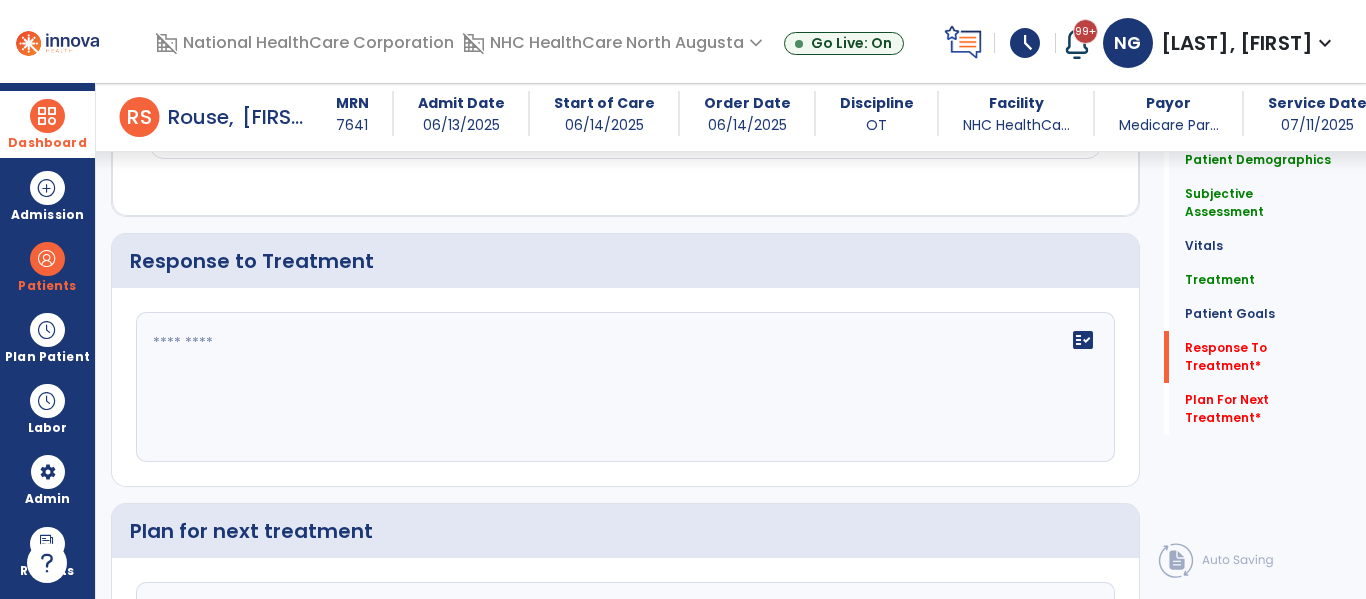 click on "fact_check" 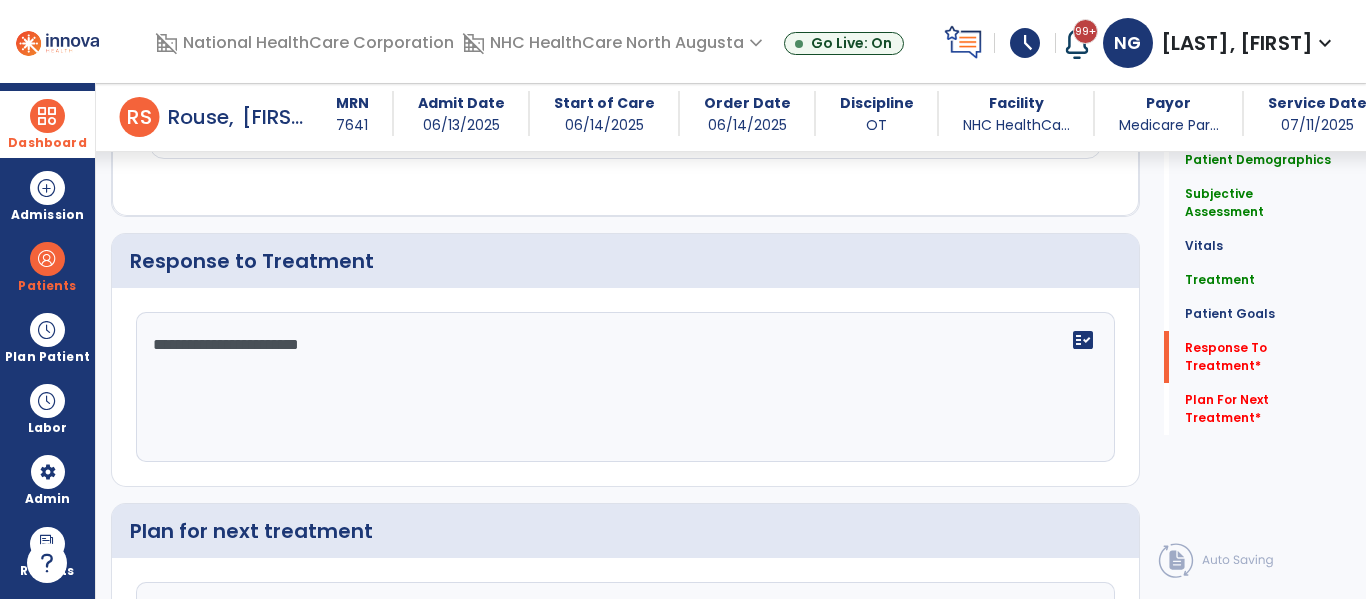 type on "**********" 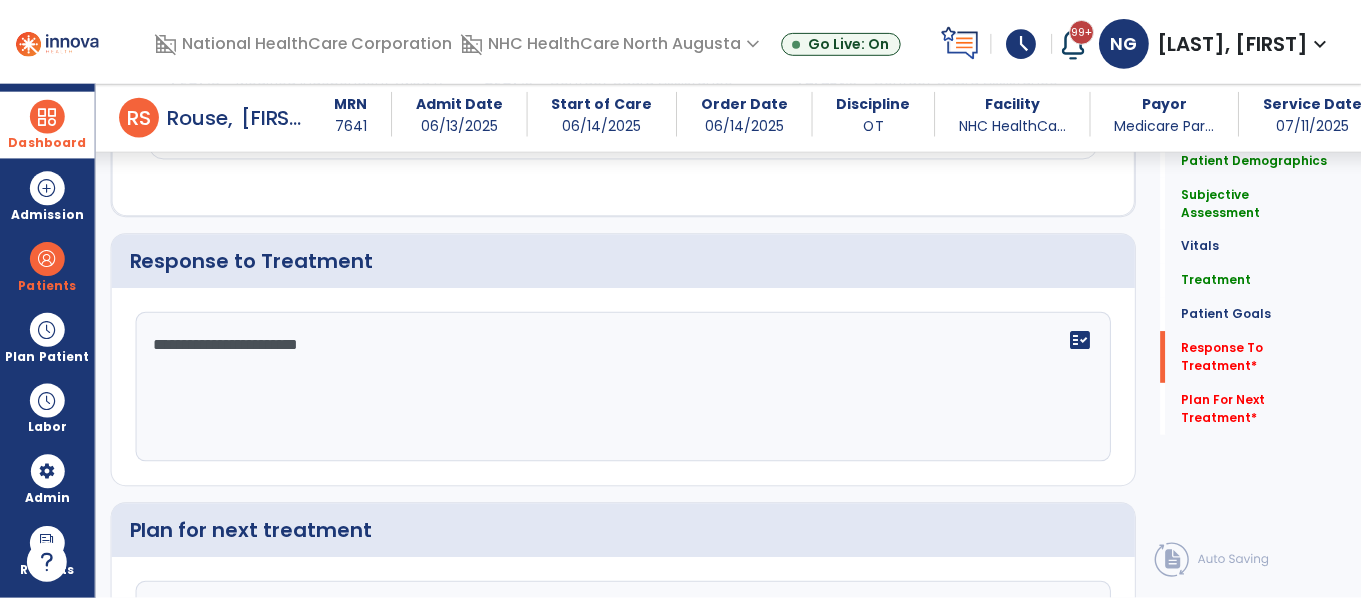 scroll, scrollTop: 2687, scrollLeft: 0, axis: vertical 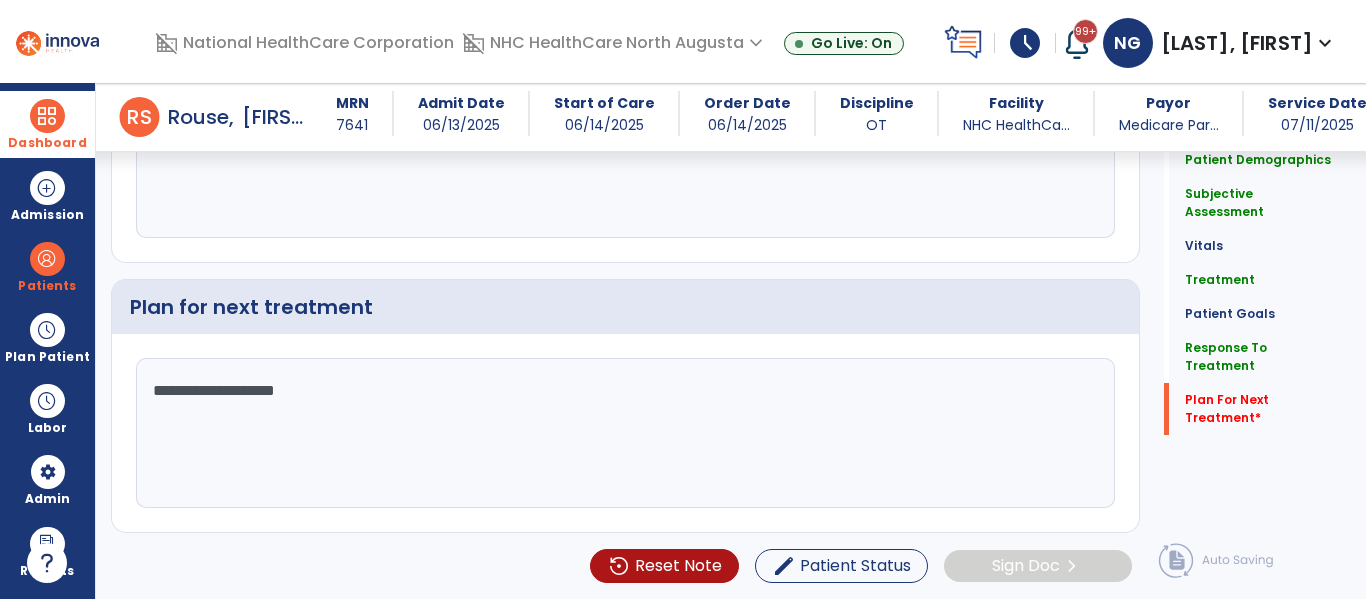 type on "**********" 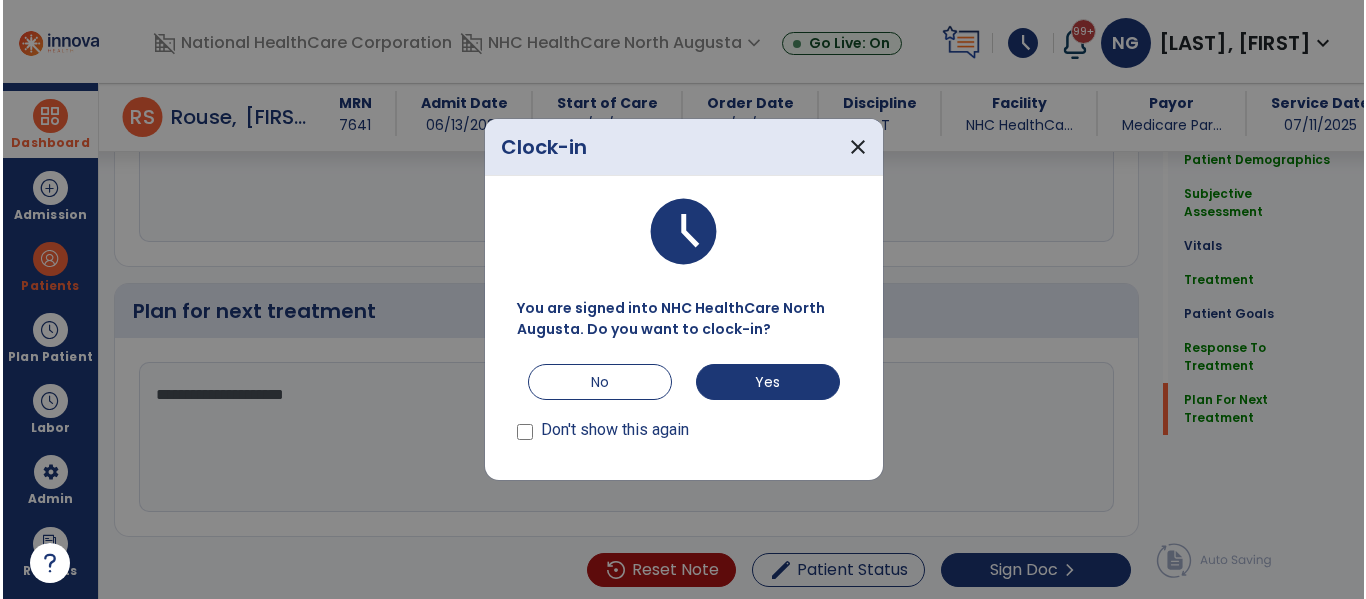 scroll, scrollTop: 2687, scrollLeft: 0, axis: vertical 